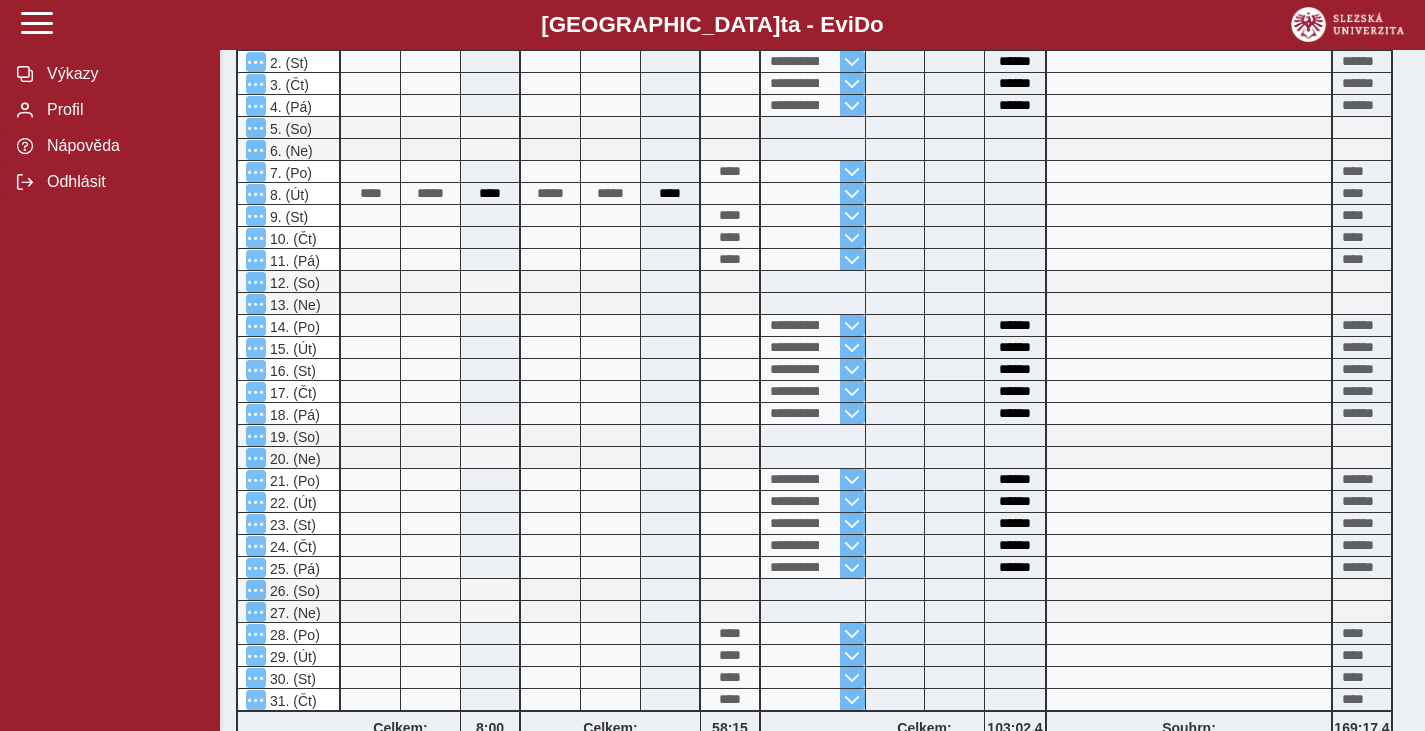 scroll, scrollTop: 748, scrollLeft: 0, axis: vertical 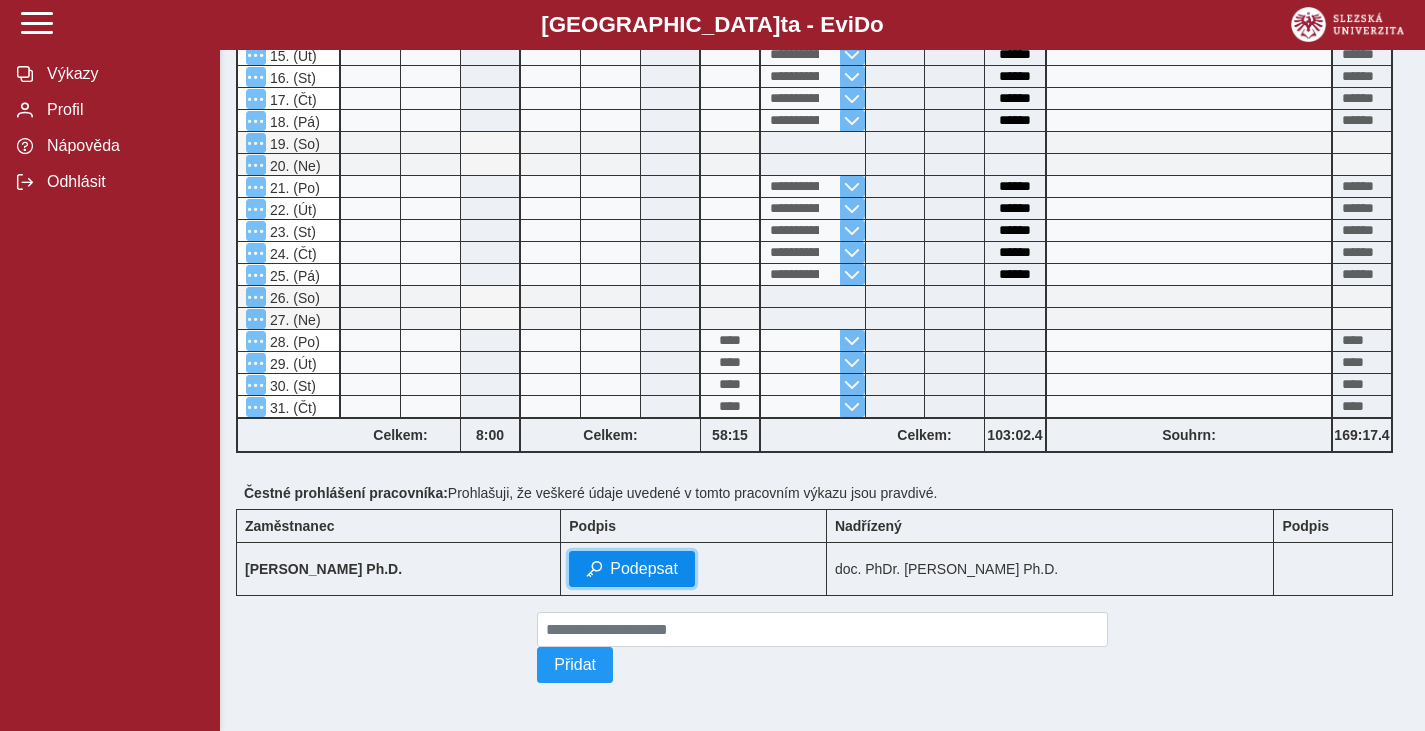 click on "Podepsat" at bounding box center [644, 569] 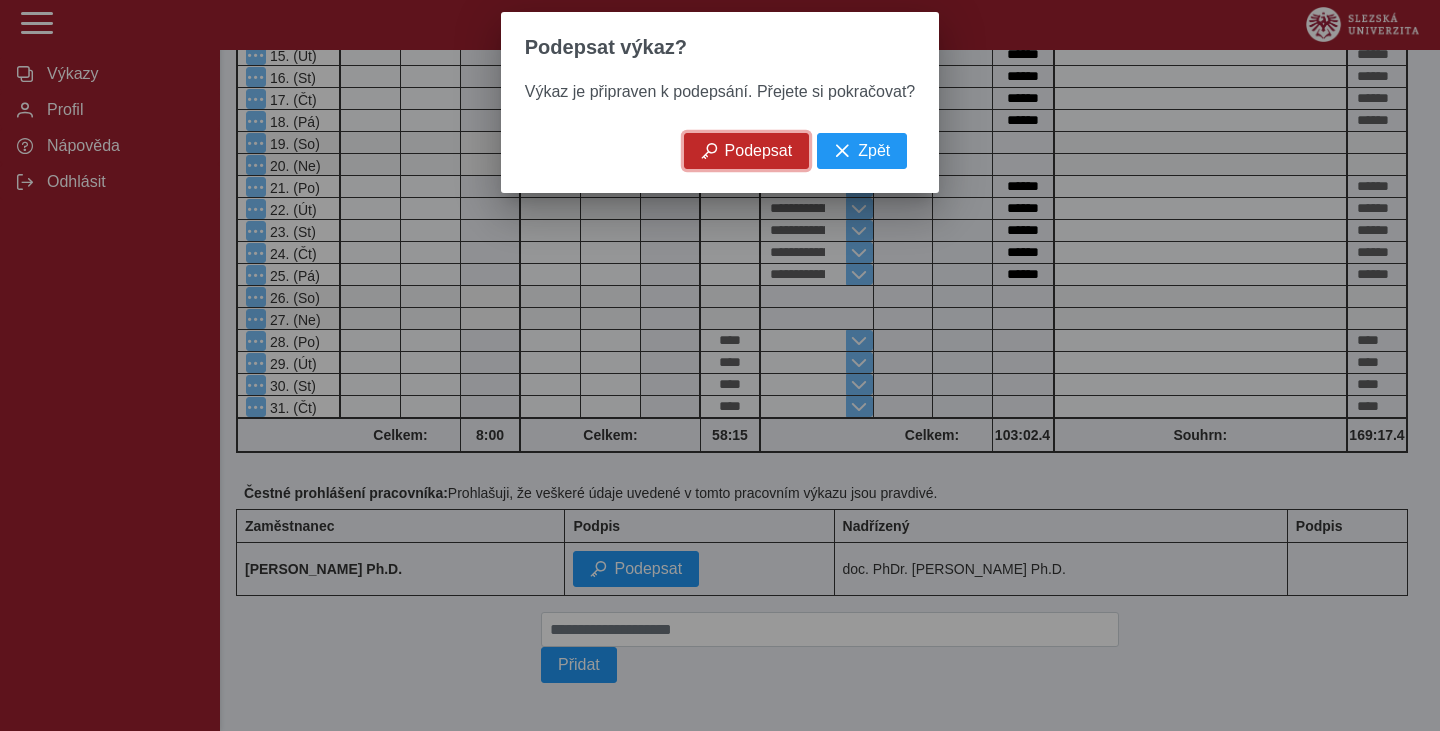 click on "Podepsat" at bounding box center [759, 151] 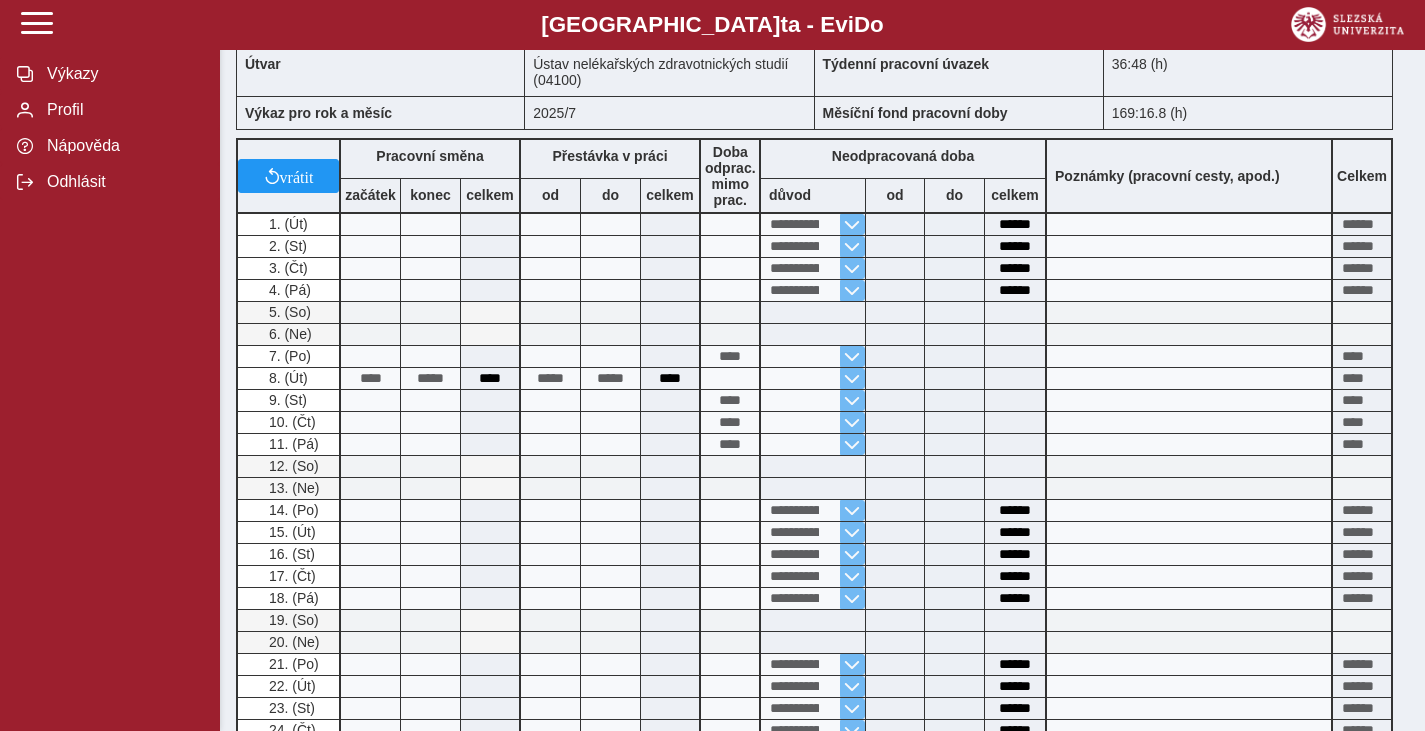 scroll, scrollTop: 0, scrollLeft: 0, axis: both 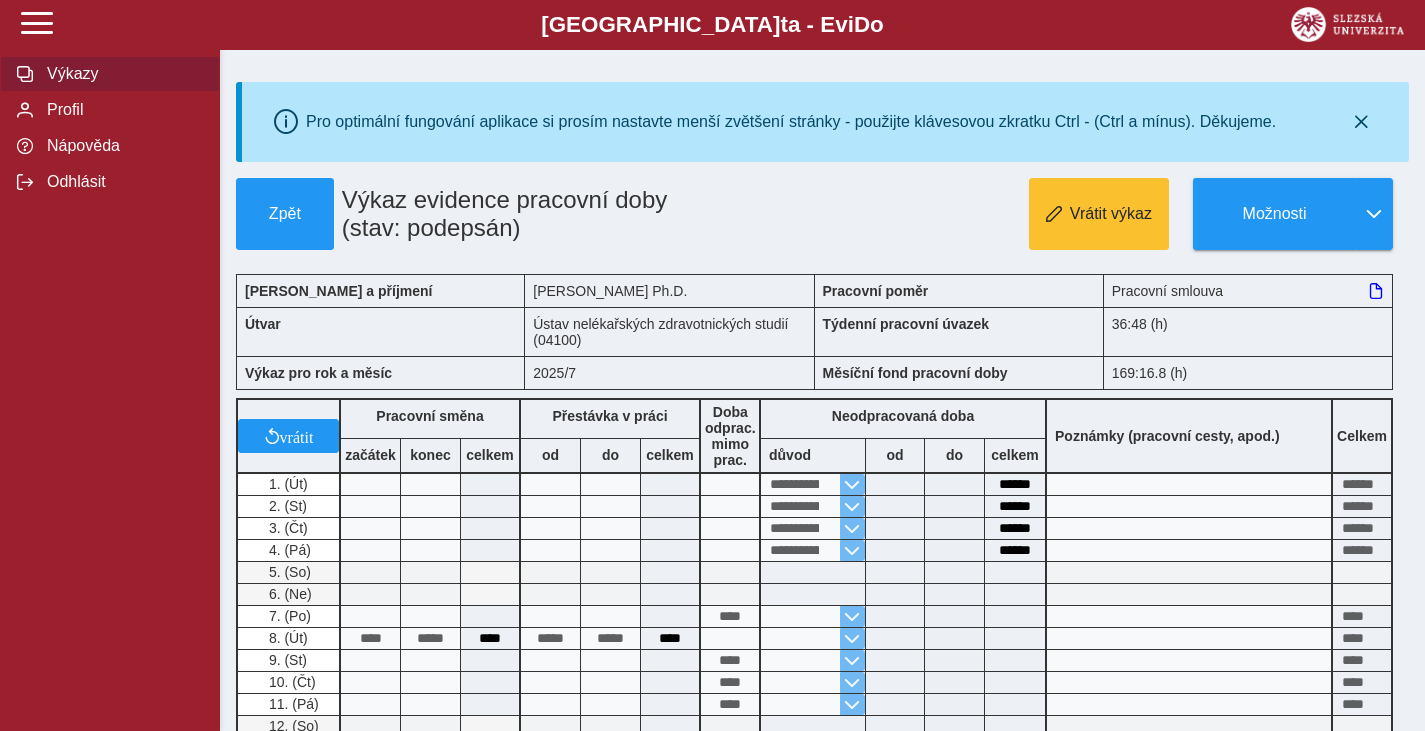 click on "Výkazy" at bounding box center (122, 74) 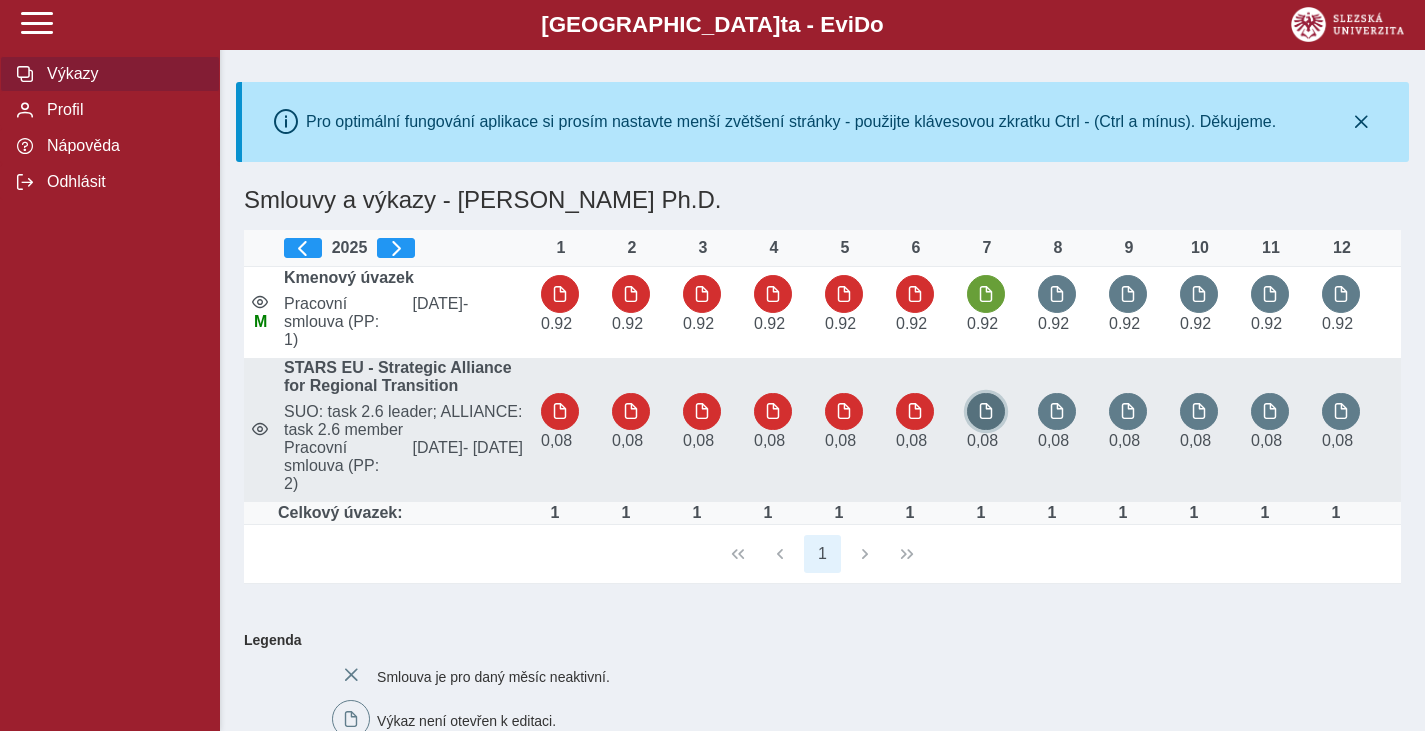 click at bounding box center [986, 411] 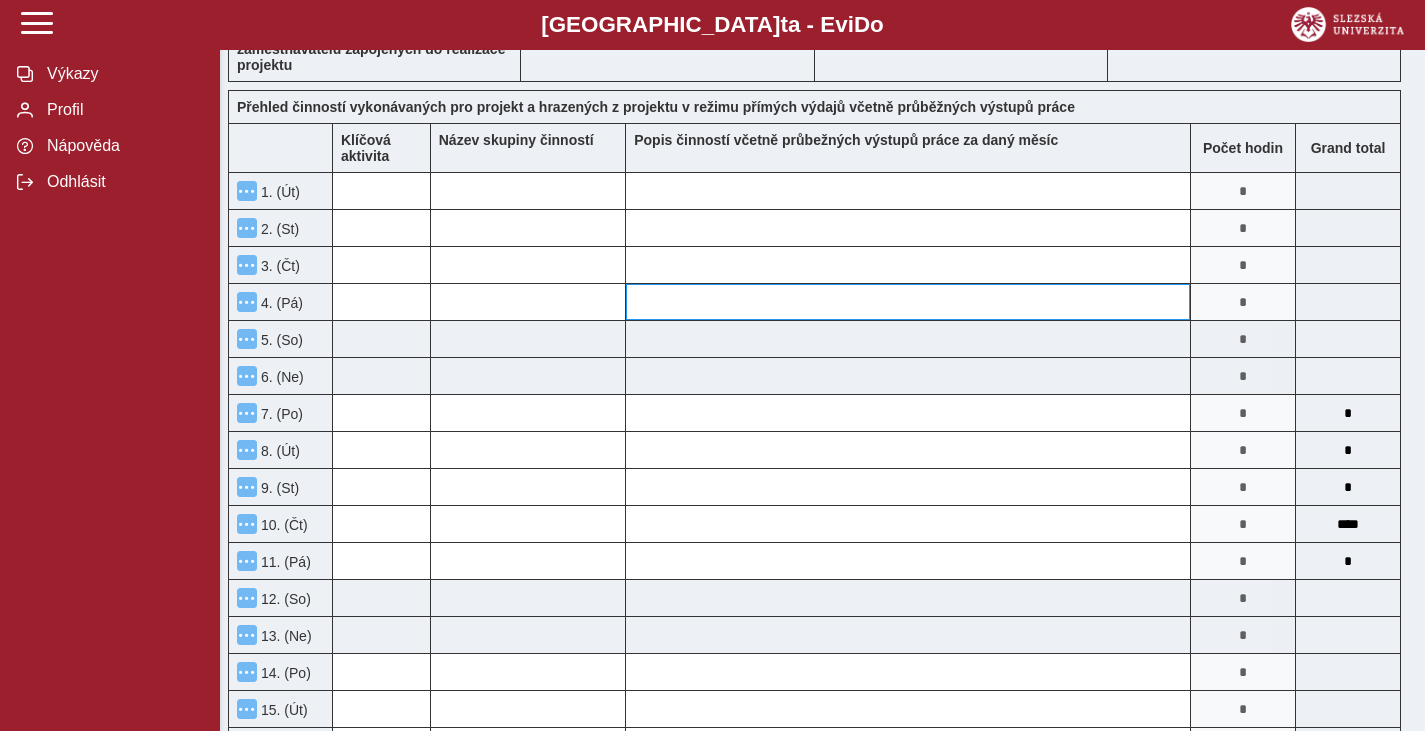 scroll, scrollTop: 459, scrollLeft: 0, axis: vertical 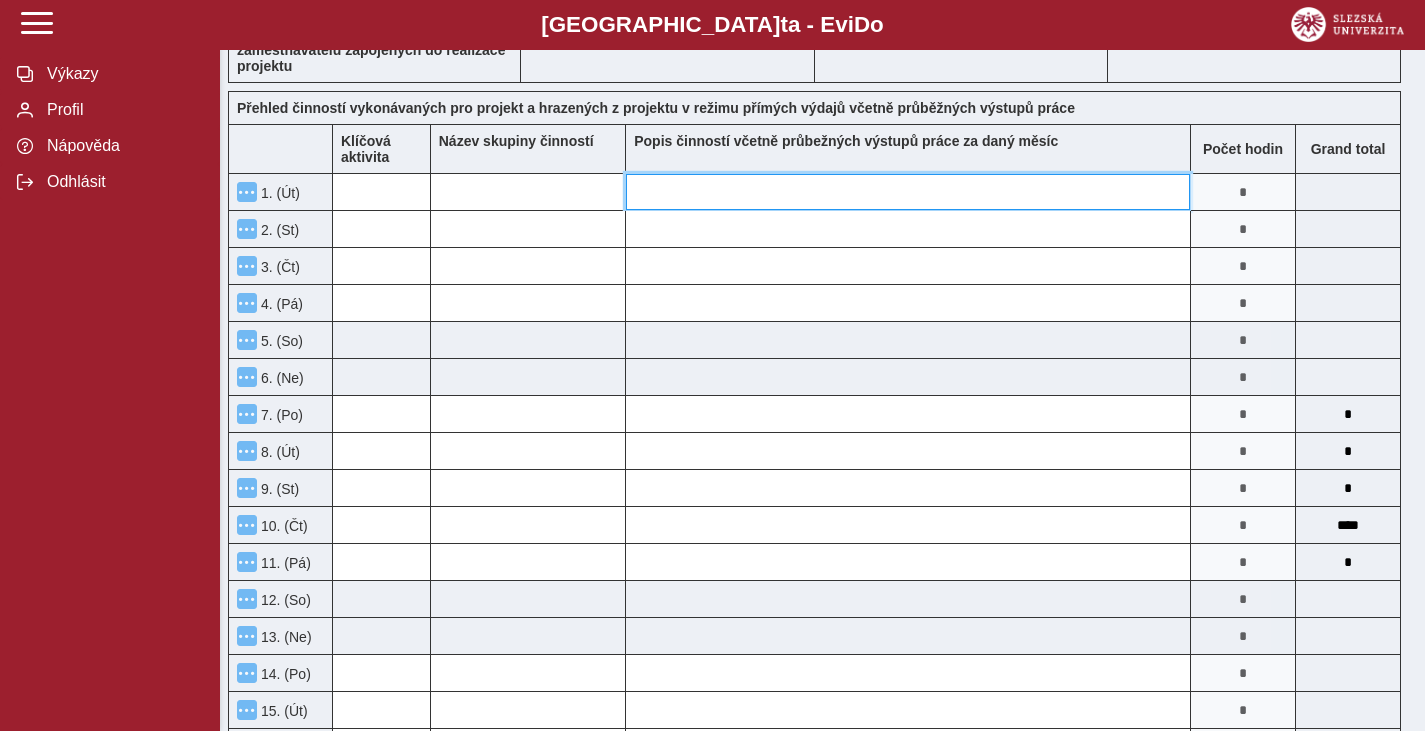 click at bounding box center (908, 192) 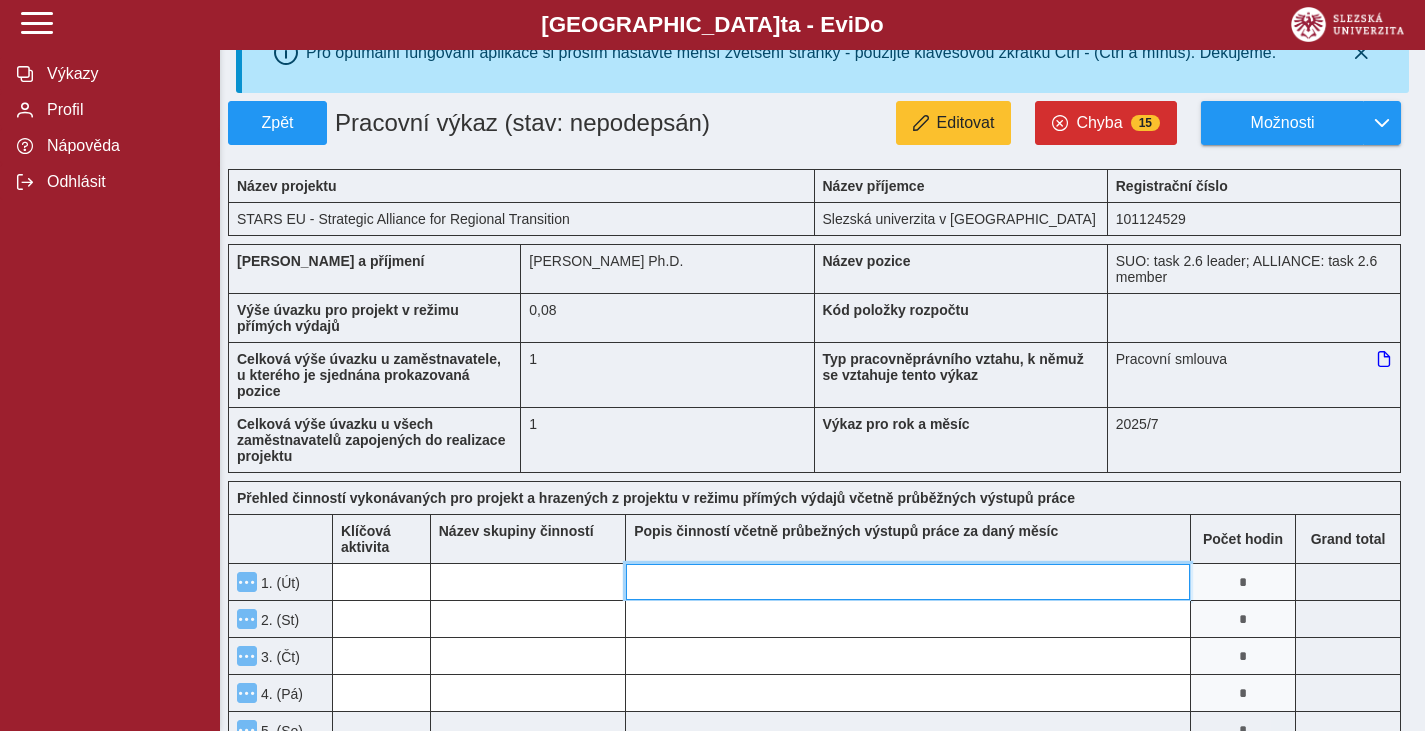 scroll, scrollTop: 68, scrollLeft: 0, axis: vertical 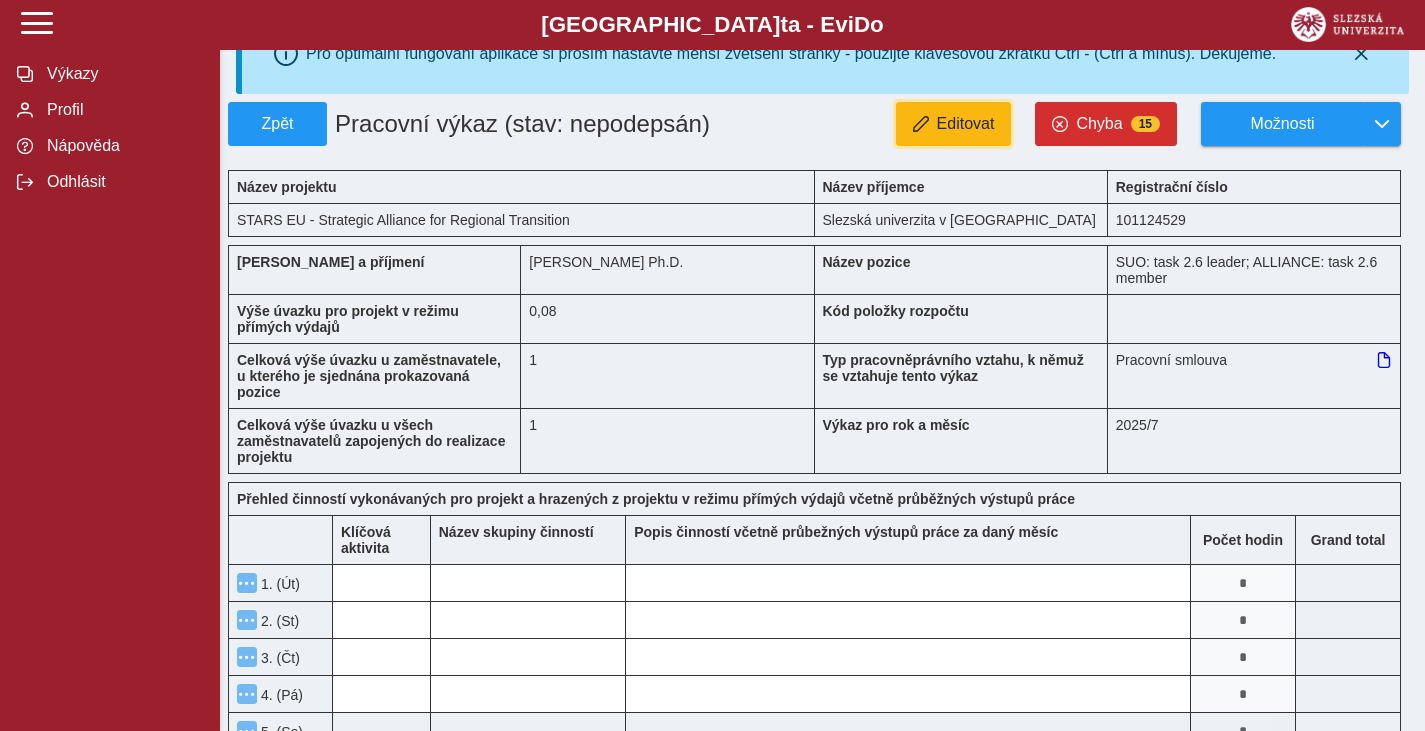 click on "Editovat" at bounding box center (966, 124) 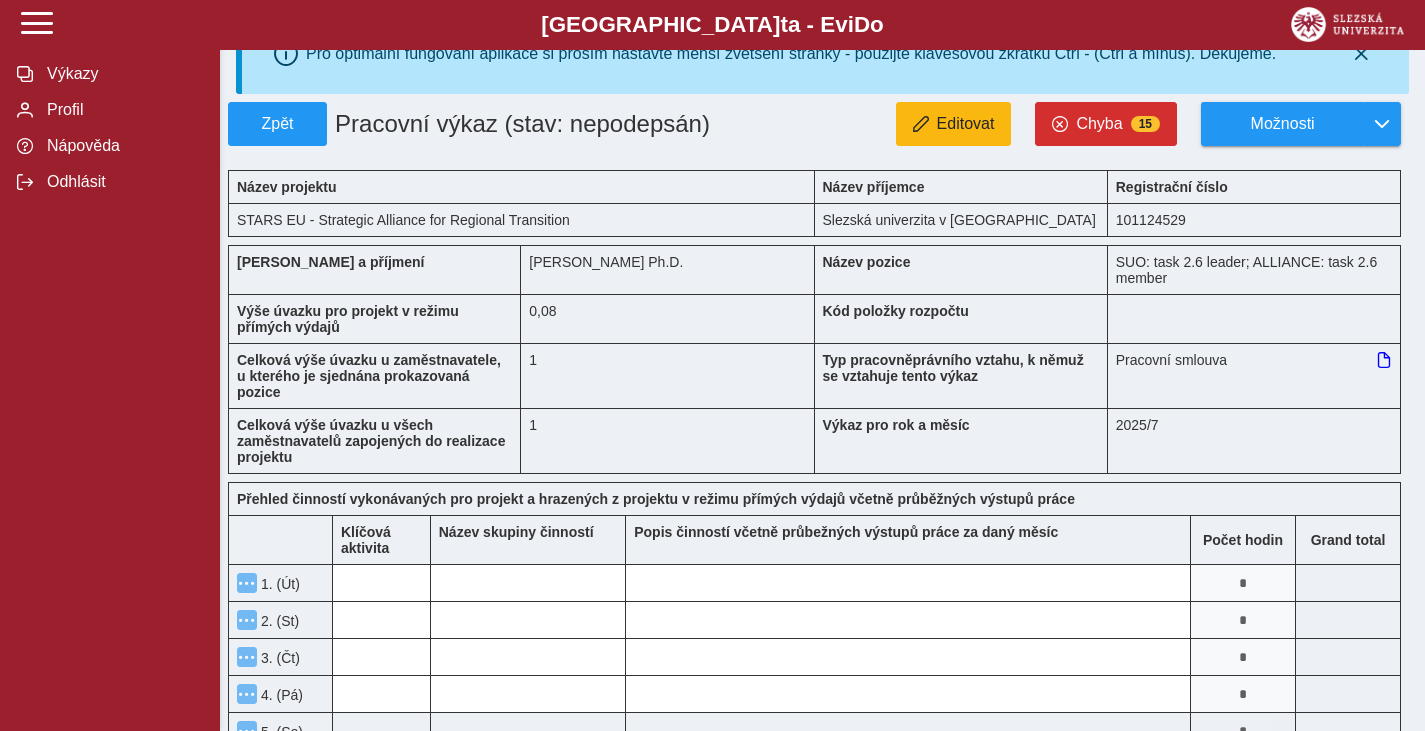 type on "*" 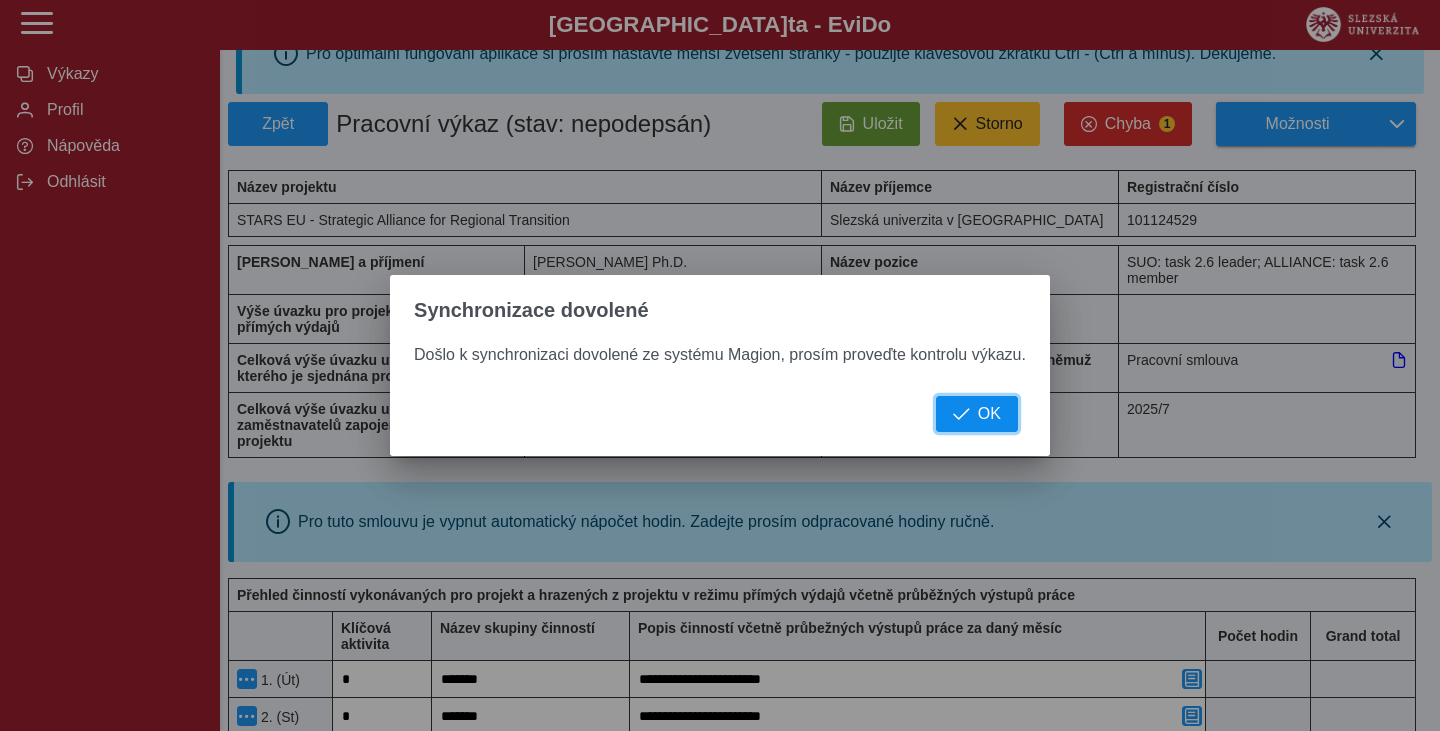 click on "OK" at bounding box center (989, 414) 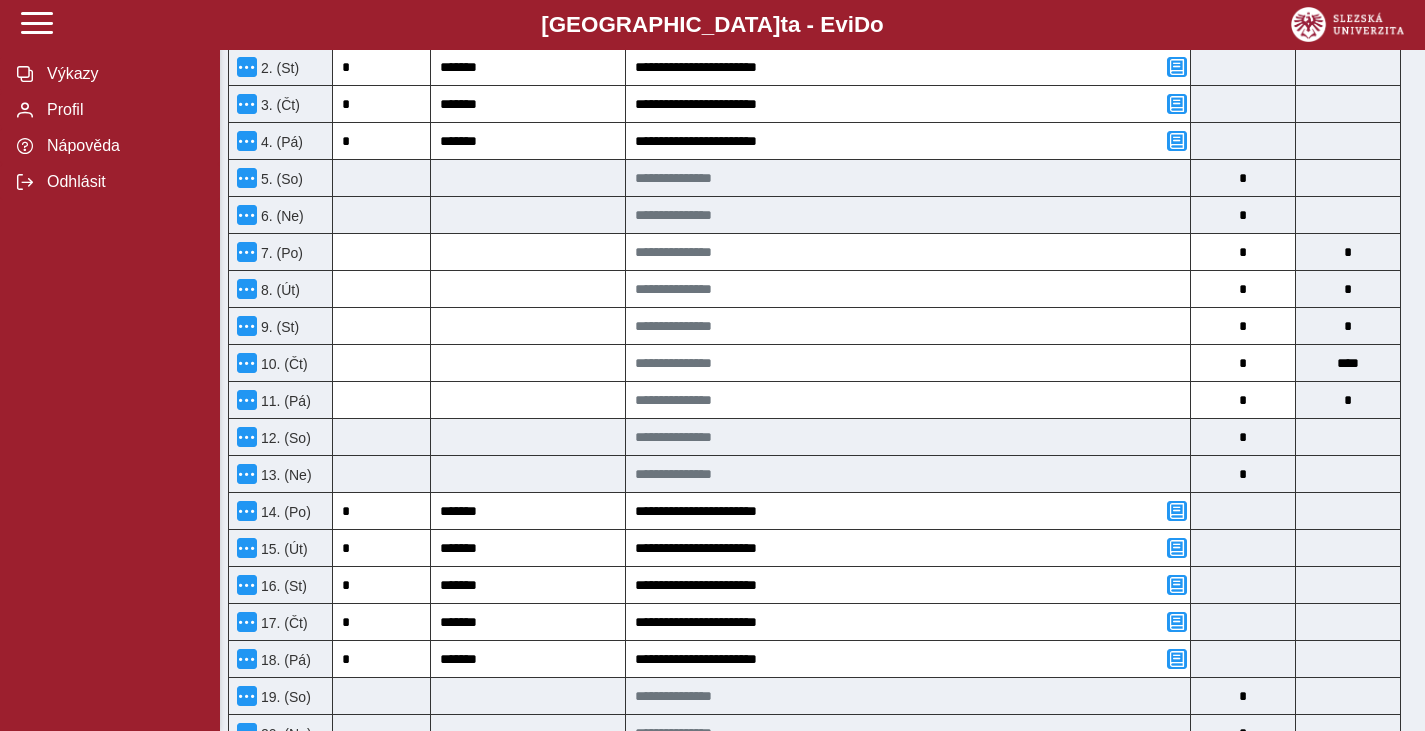scroll, scrollTop: 732, scrollLeft: 0, axis: vertical 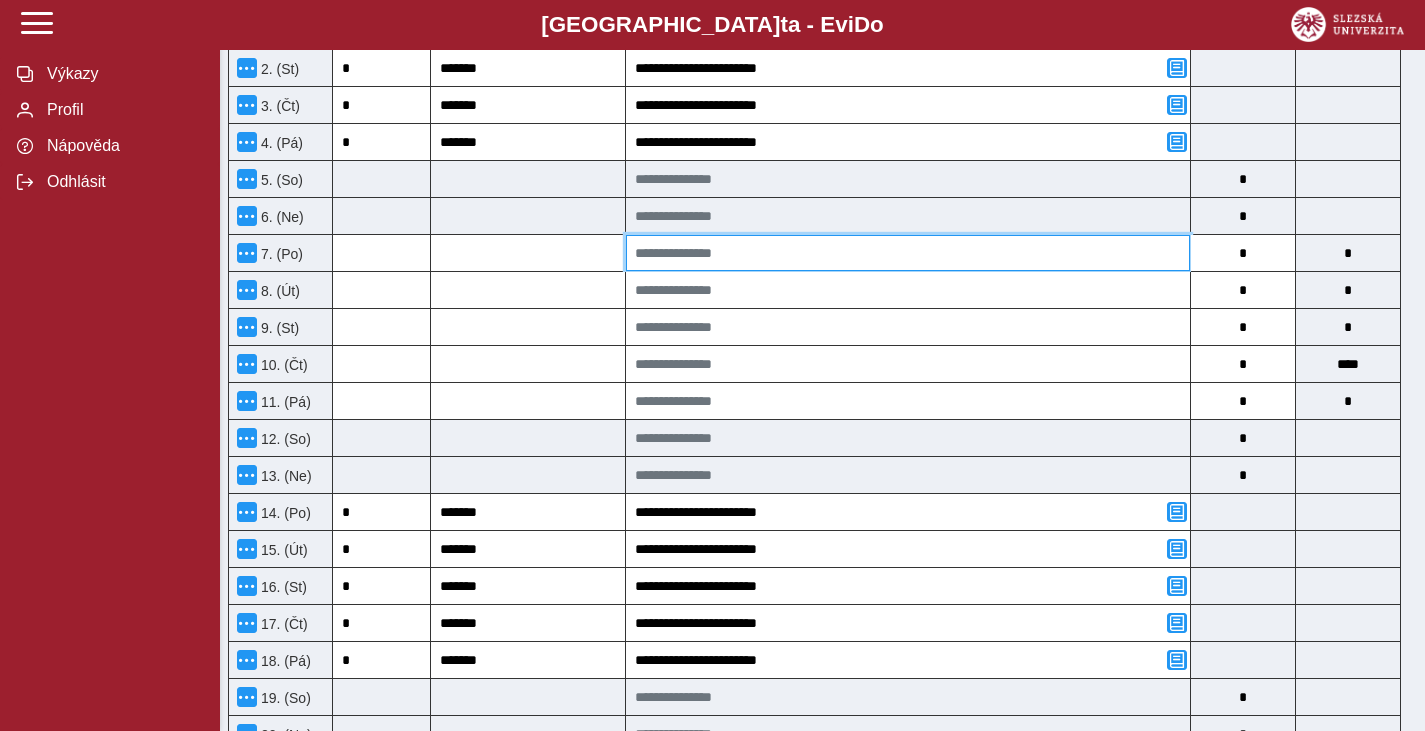 click at bounding box center (908, 253) 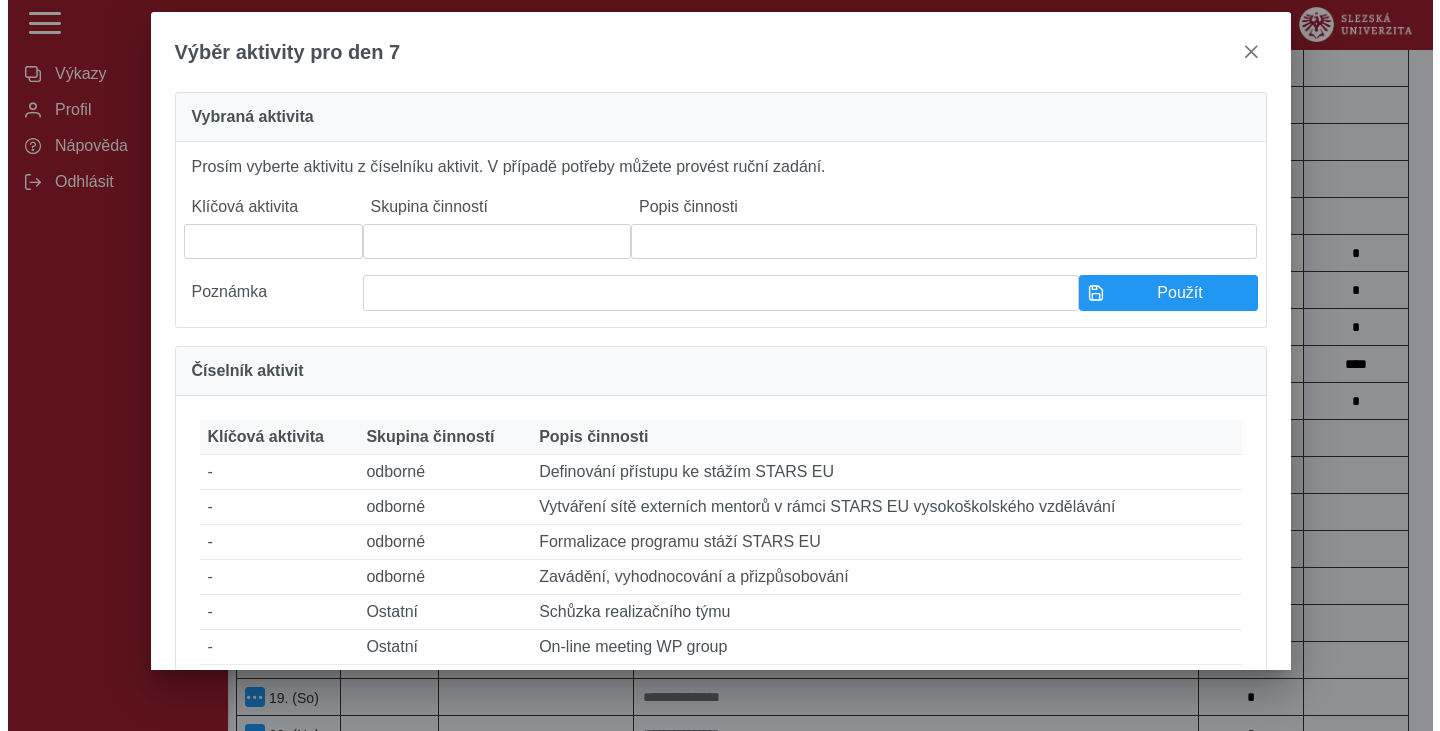 scroll, scrollTop: 716, scrollLeft: 0, axis: vertical 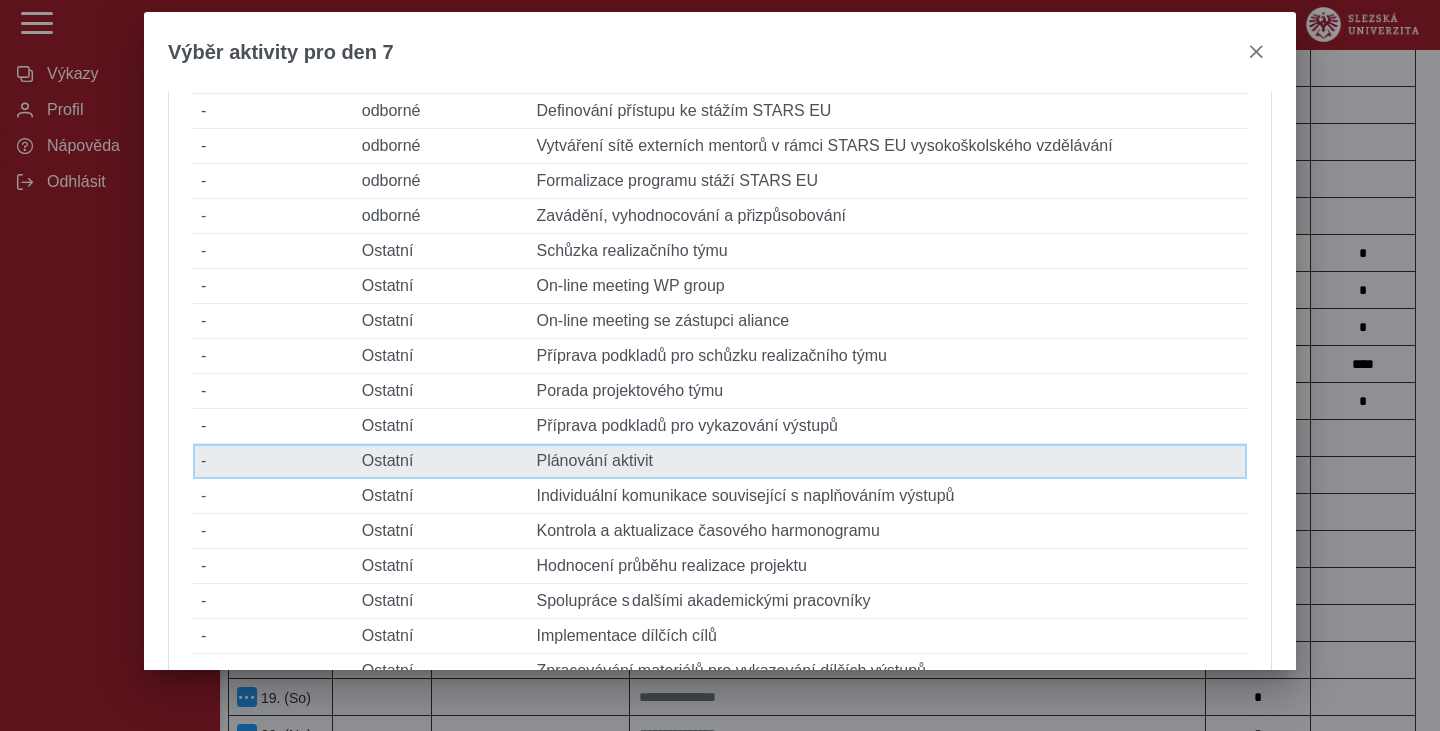 click on "Popis činnosti Plánování aktivit" at bounding box center [887, 461] 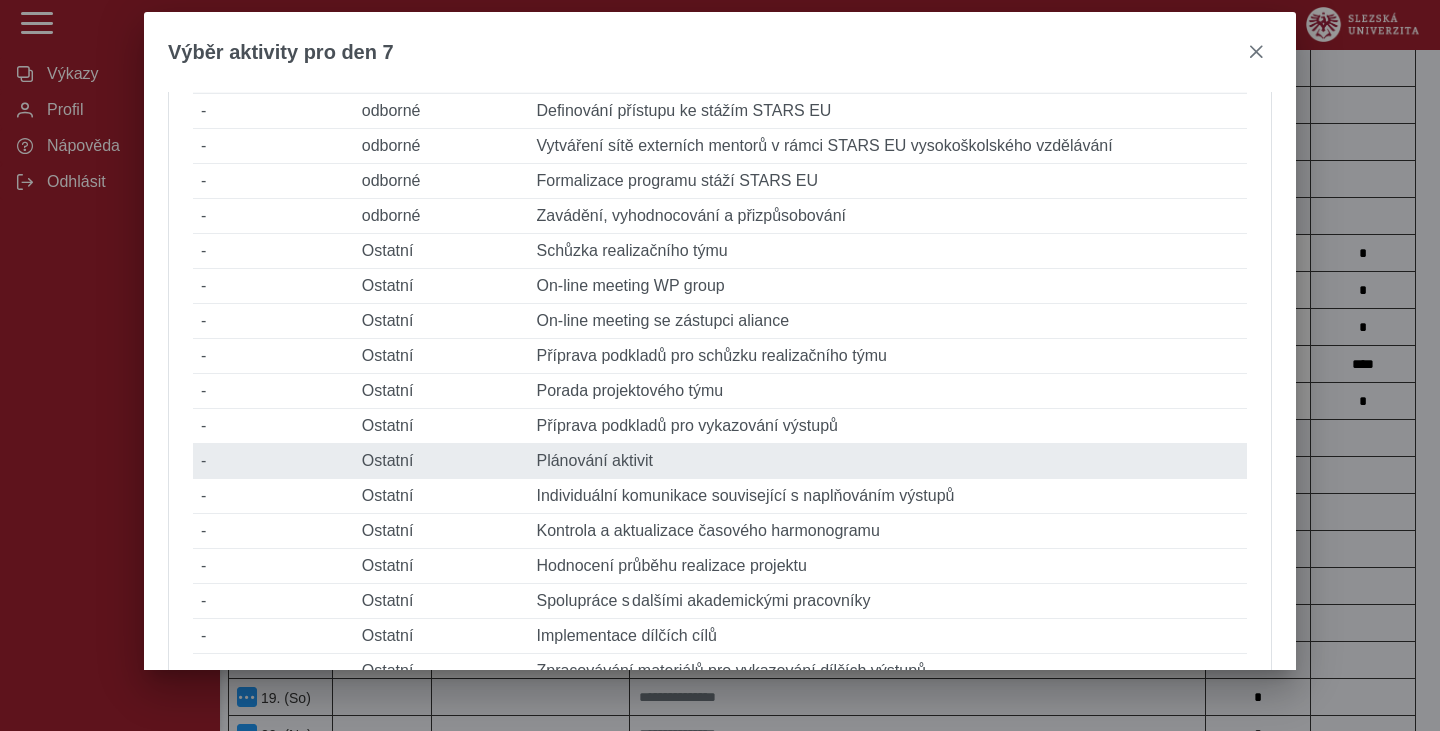 type on "*" 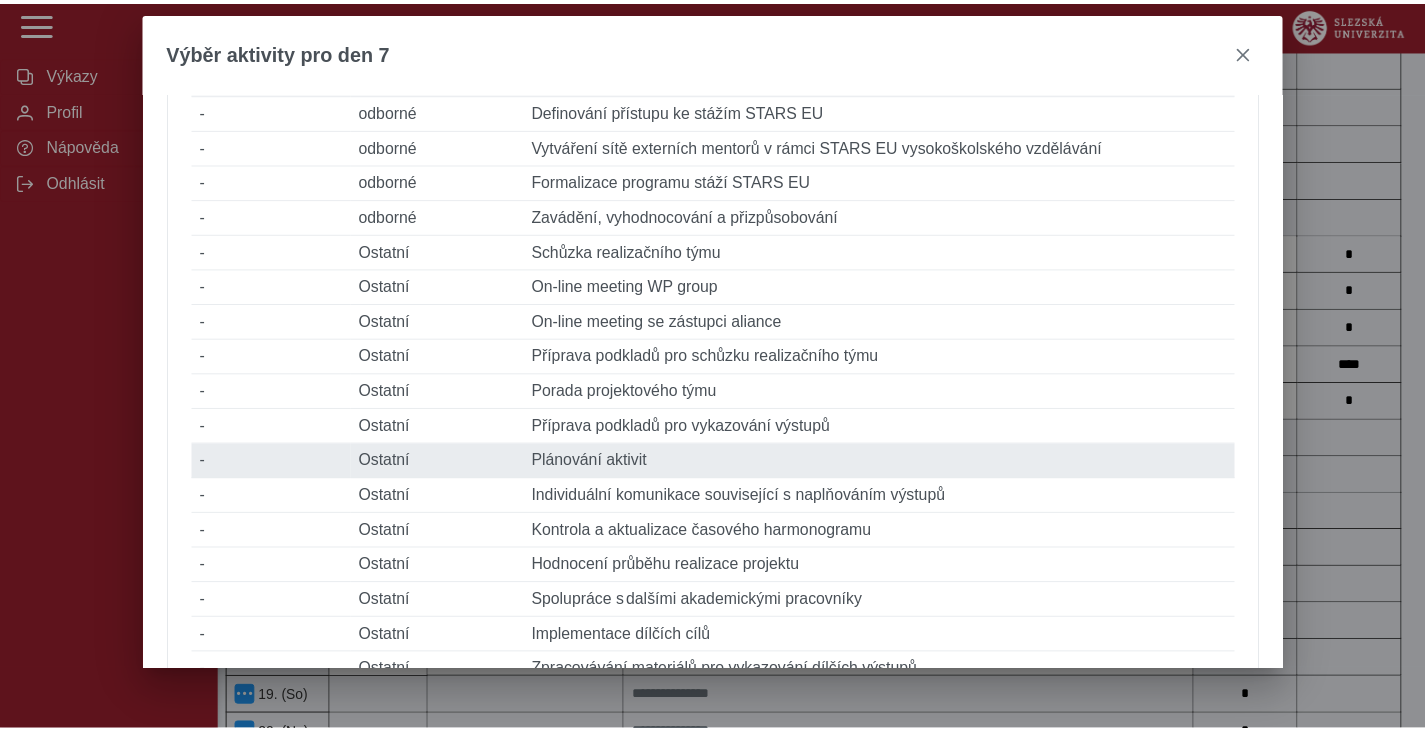 scroll, scrollTop: 732, scrollLeft: 0, axis: vertical 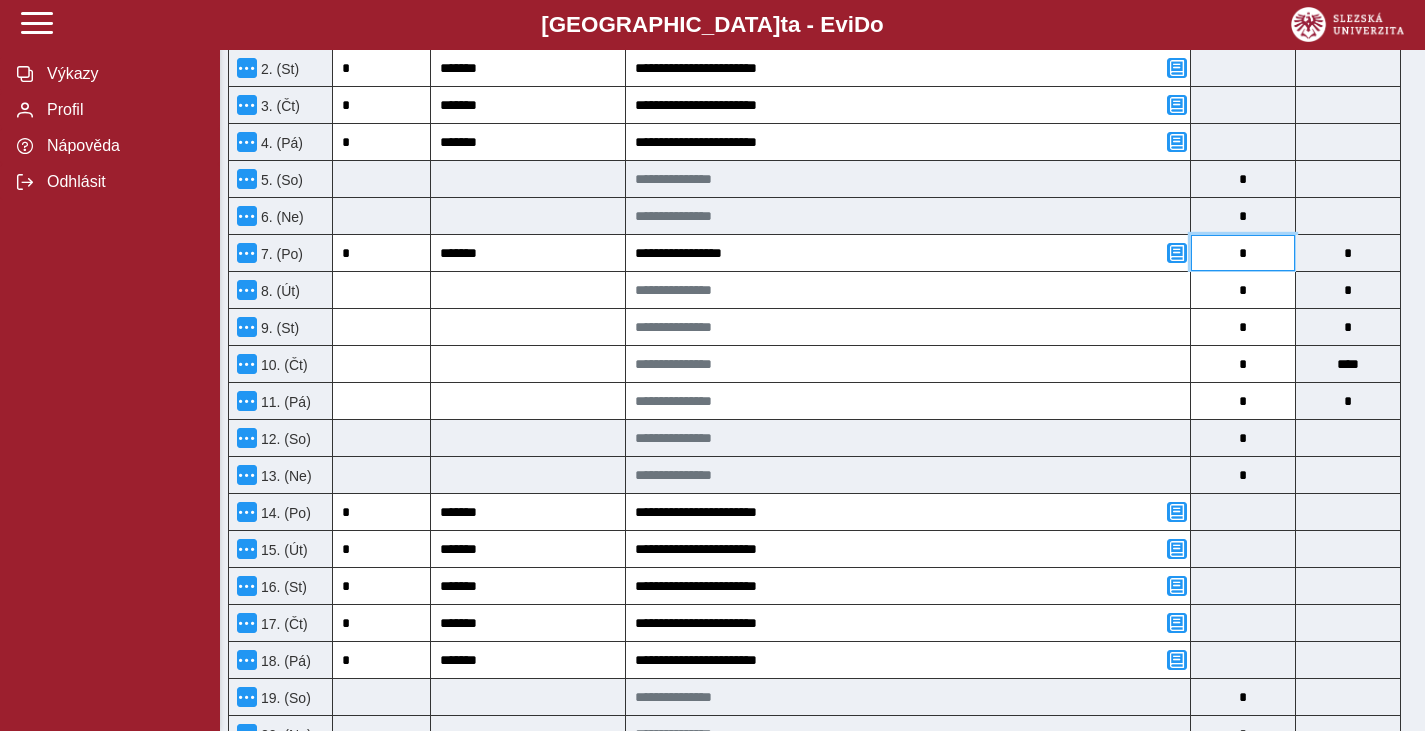 click on "*" at bounding box center (1243, 253) 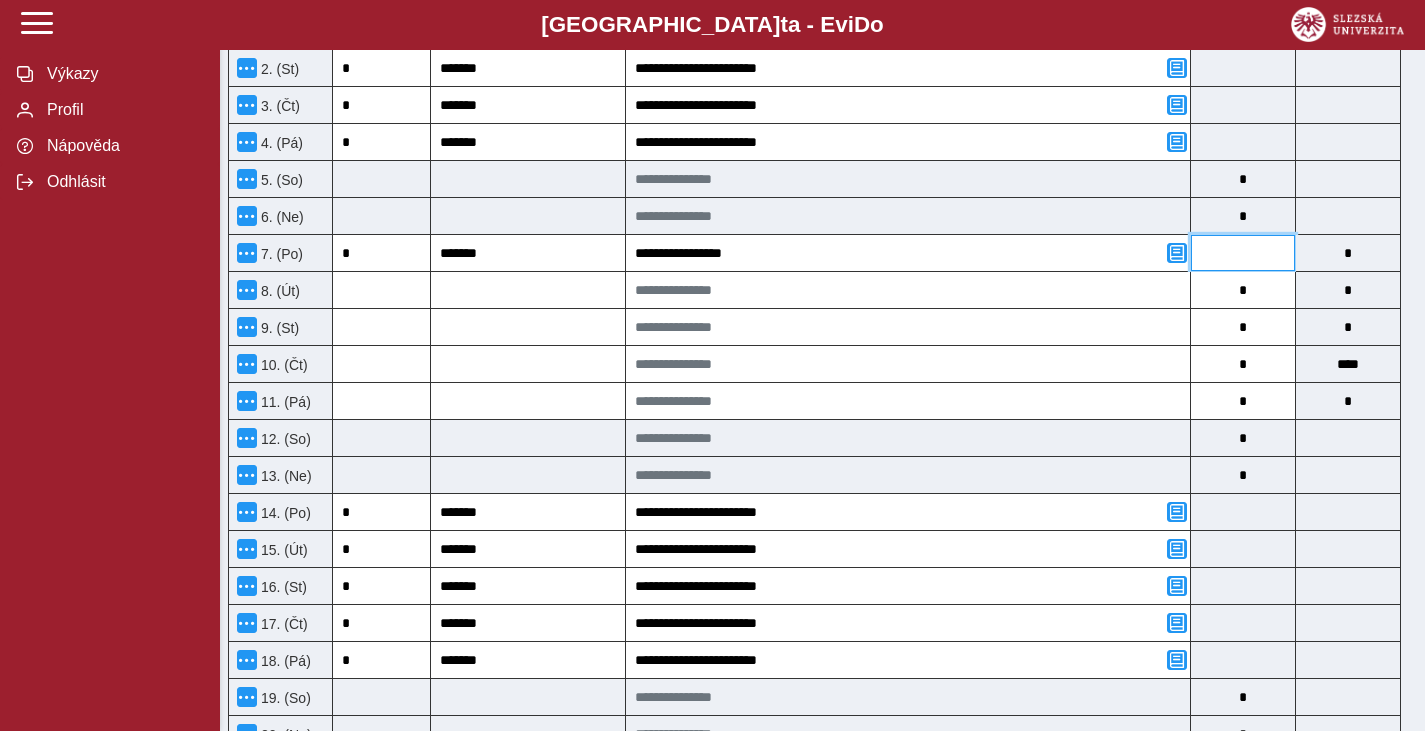 type on "*" 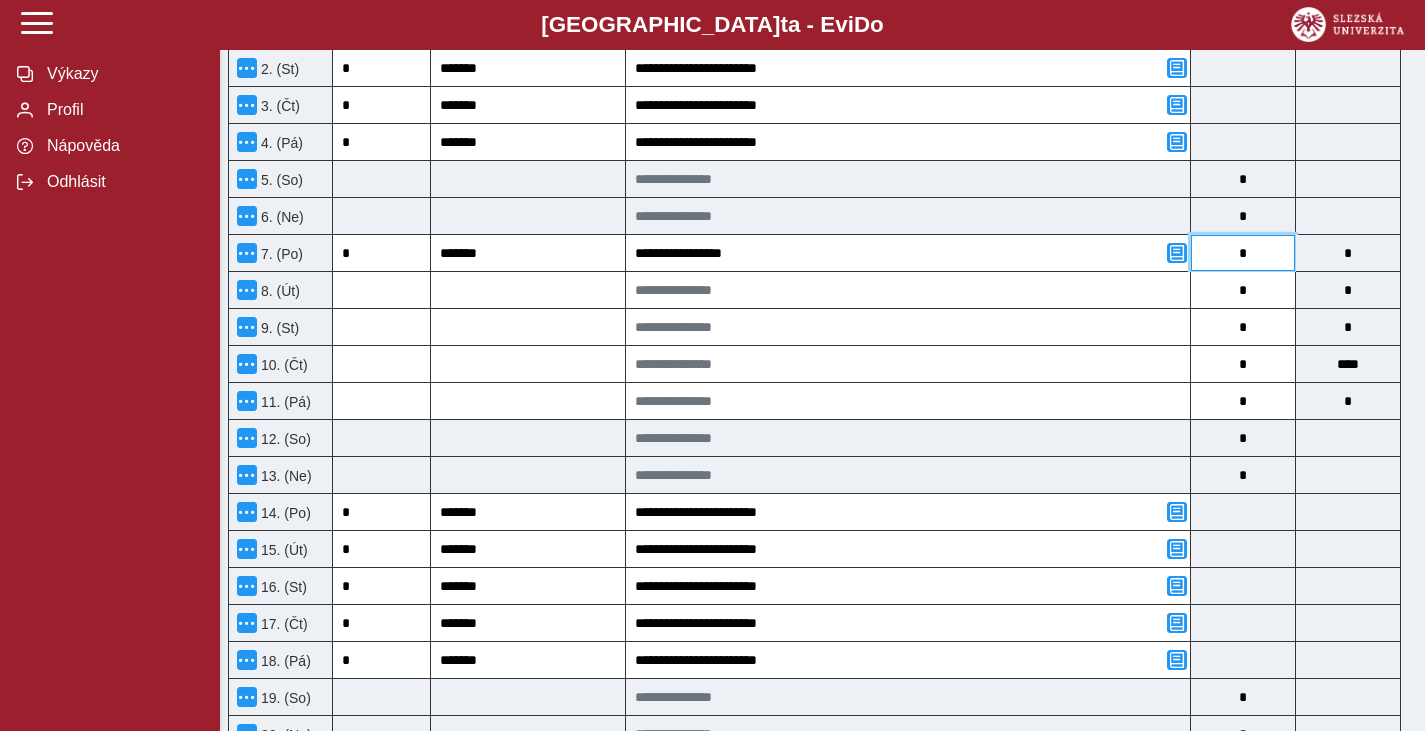 type on "*" 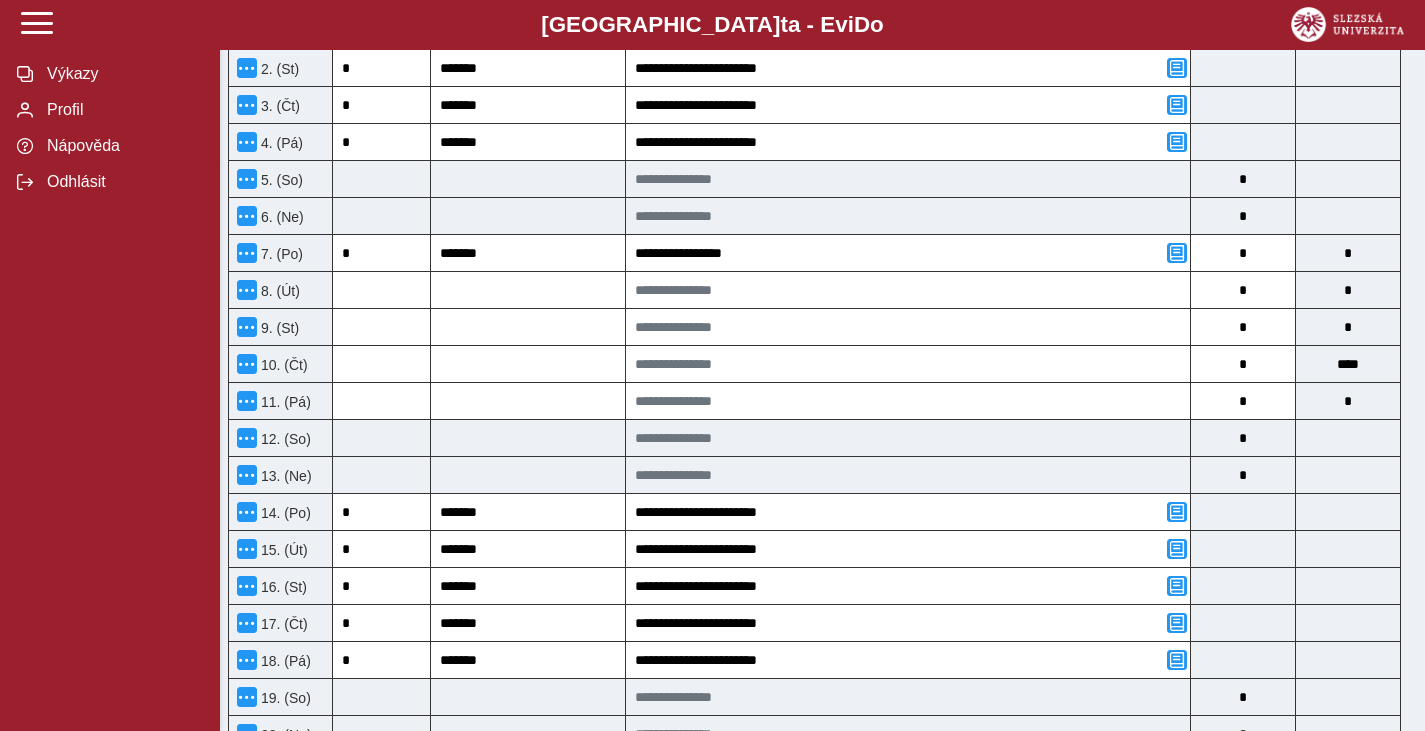 click on "Pro optimální fungování aplikace si prosím nastavte menší zvětšení stránky - použijte klávesovou zkratku Ctrl - (Ctrl a mínus). Děkujeme.  Zpět  Pracovní výkaz (stav: nepodepsán)  Uložit Storno Chyba 1 Možnosti   Název projektu Název příjemce Registrační číslo  STARS EU - Strategic Alliance for Regional Transition   Slezská univerzita v [GEOGRAPHIC_DATA]  Jméno a příjmení  [PERSON_NAME] Ph.D.  Název pozice  SUO: task 2.6 leader; ALLIANCE: task 2.6 member  Výše úvazku pro projekt v režimu přímých výdajů  0,08  Kód položky rozpočtu    Celková výše úvazku u zaměstnavatele, u kterého je sjednána prokazovaná pozice  1  Typ pracovněprávního vztahu, k němuž se vztahuje tento výkaz  Pracovní smlouva    Celková výše úvazku u všech zaměstnavatelů zapojených do realizace projektu  1  Výkaz pro rok a měsíc  2025/7   Pro tuto smlouvu je vypnut automatický nápočet hodin. Zadejte prosím odpracované hodiny ručně.  Klíčová aktivita *" at bounding box center [822, 615] 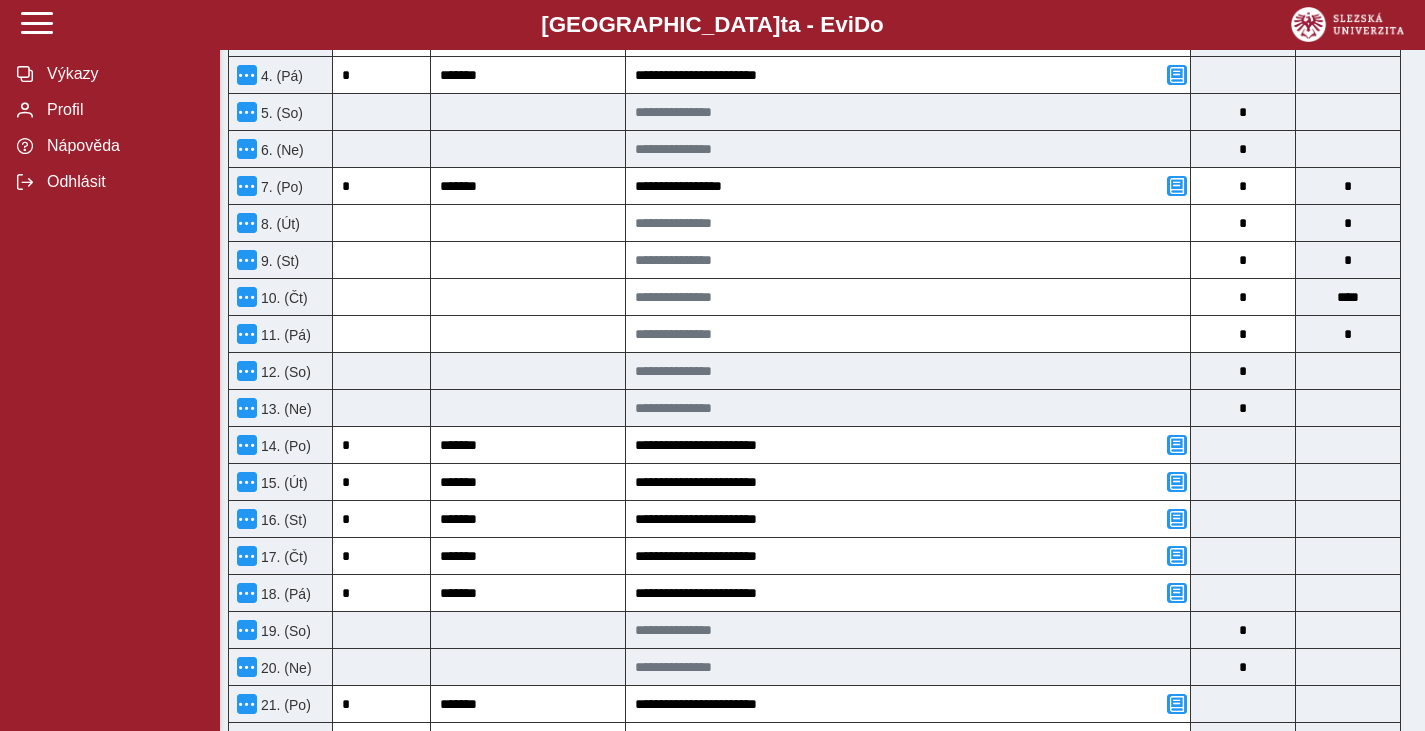scroll, scrollTop: 797, scrollLeft: 0, axis: vertical 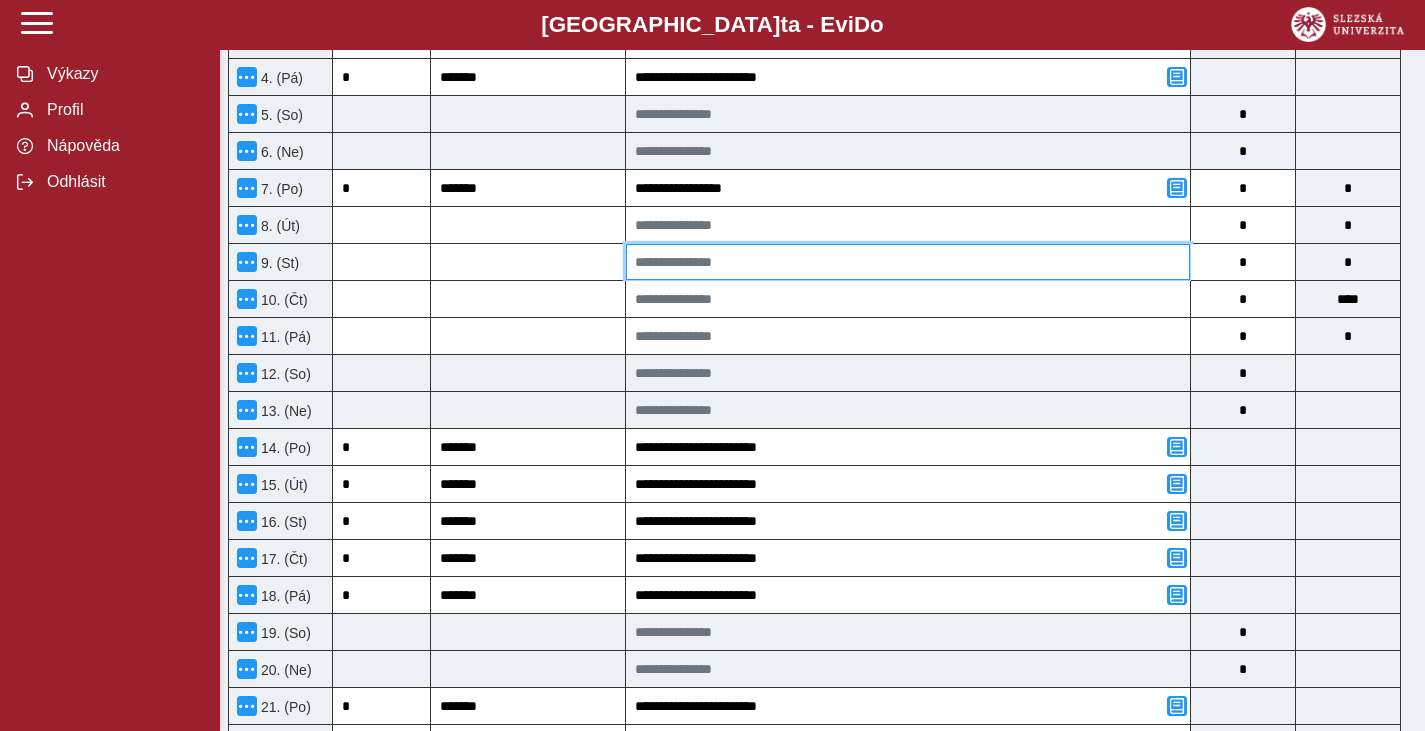 click at bounding box center (908, 262) 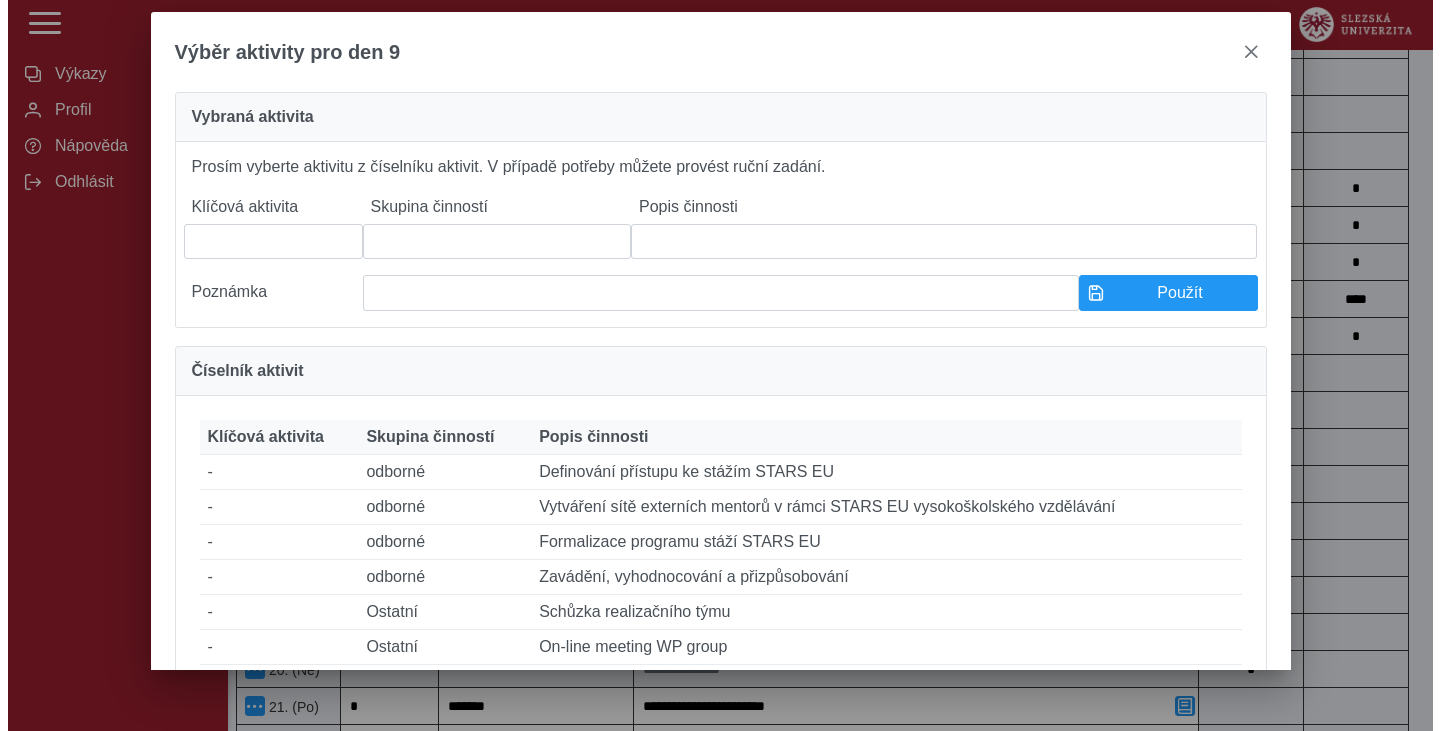 scroll, scrollTop: 781, scrollLeft: 0, axis: vertical 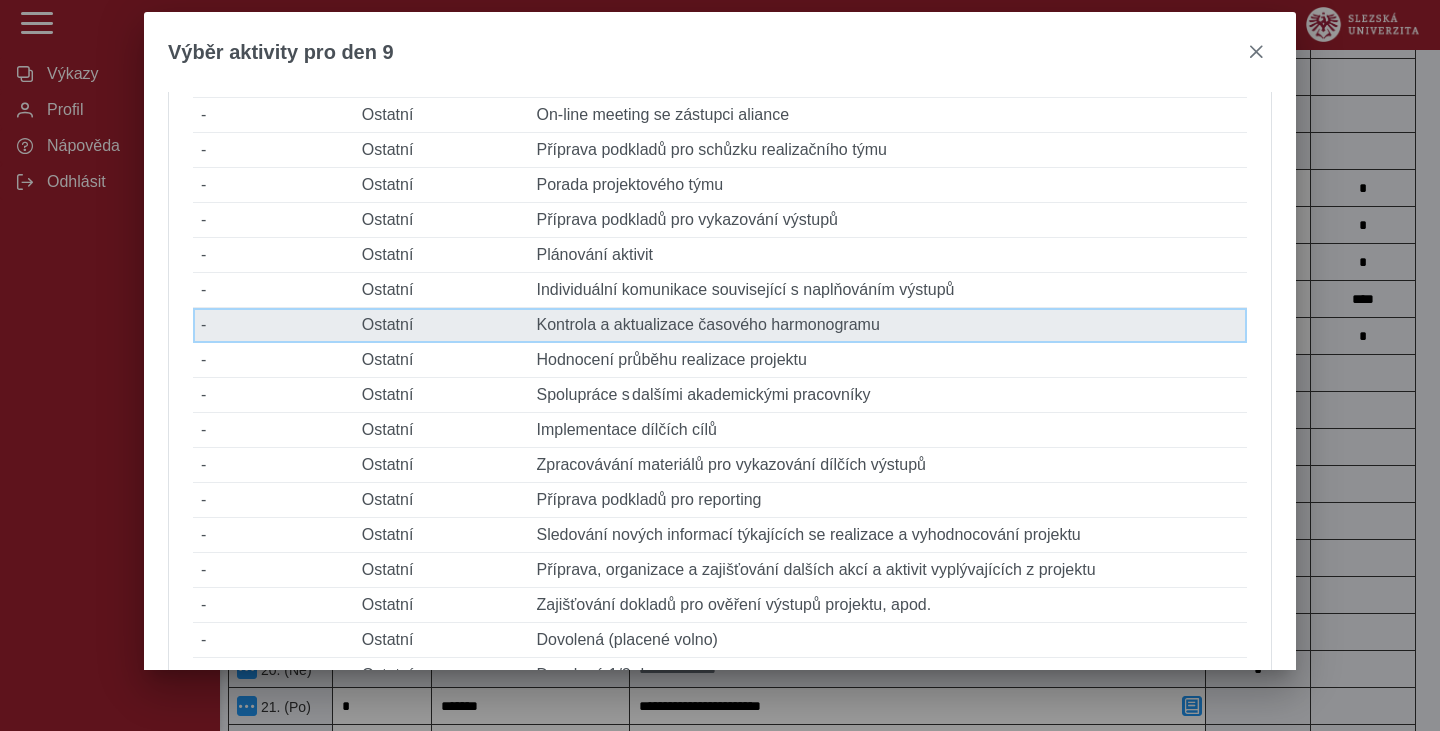 click on "Popis činnosti Kontrola a aktualizace časového harmonogramu" at bounding box center [887, 325] 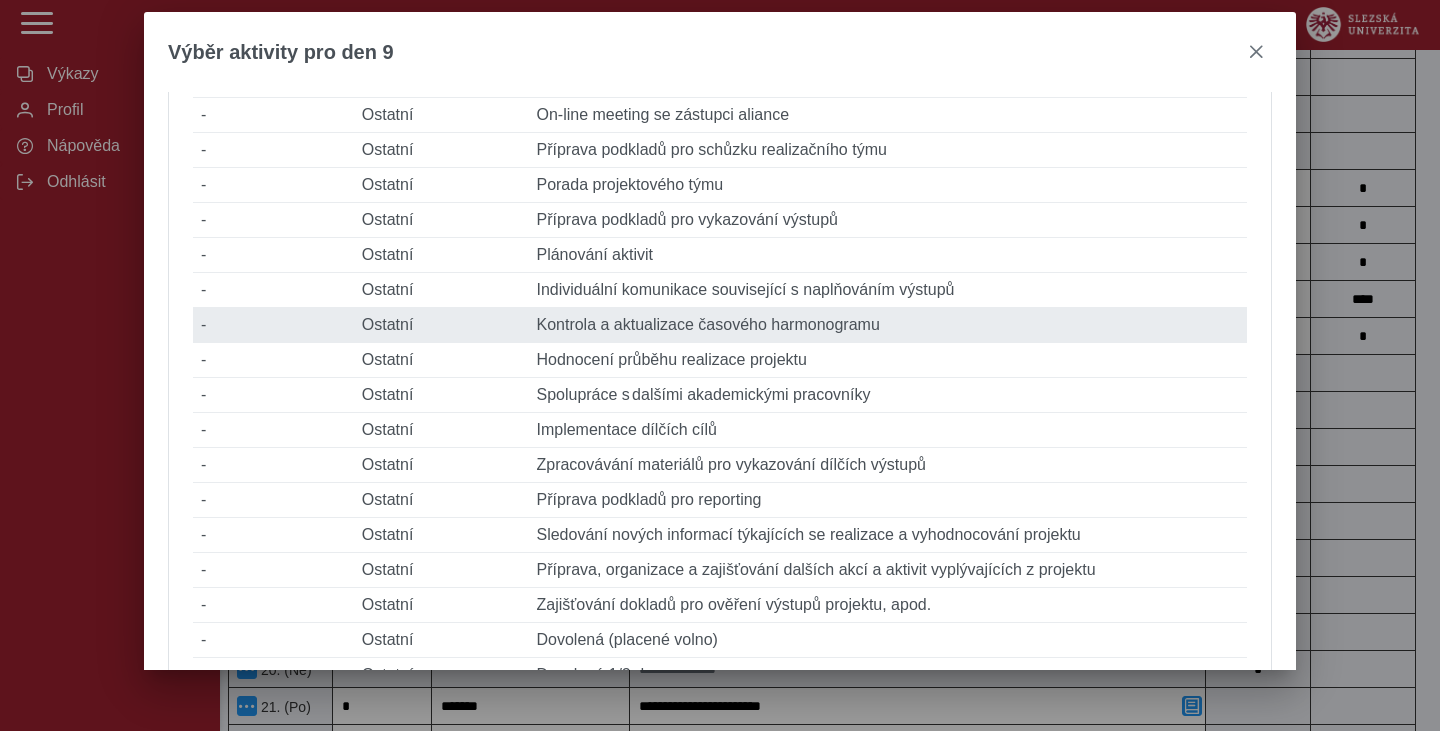 type on "*" 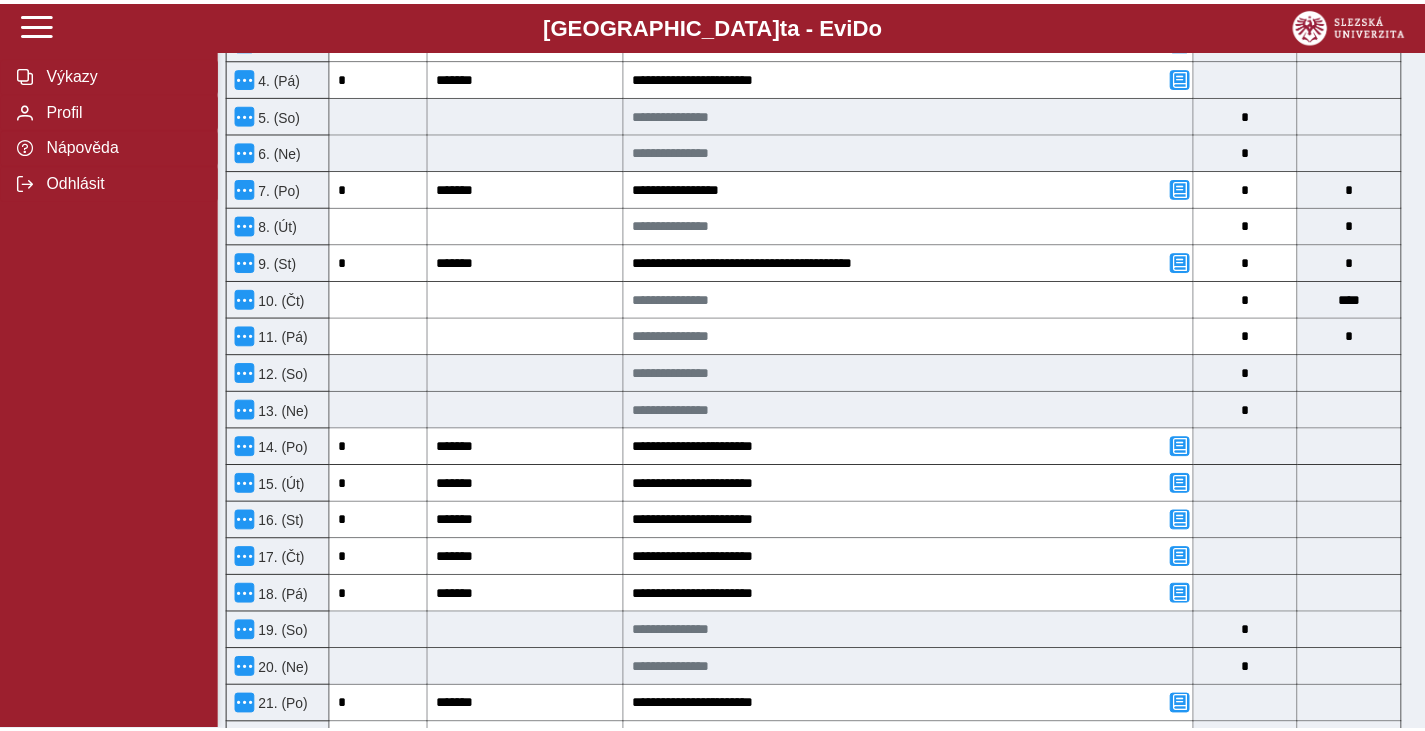 scroll, scrollTop: 797, scrollLeft: 0, axis: vertical 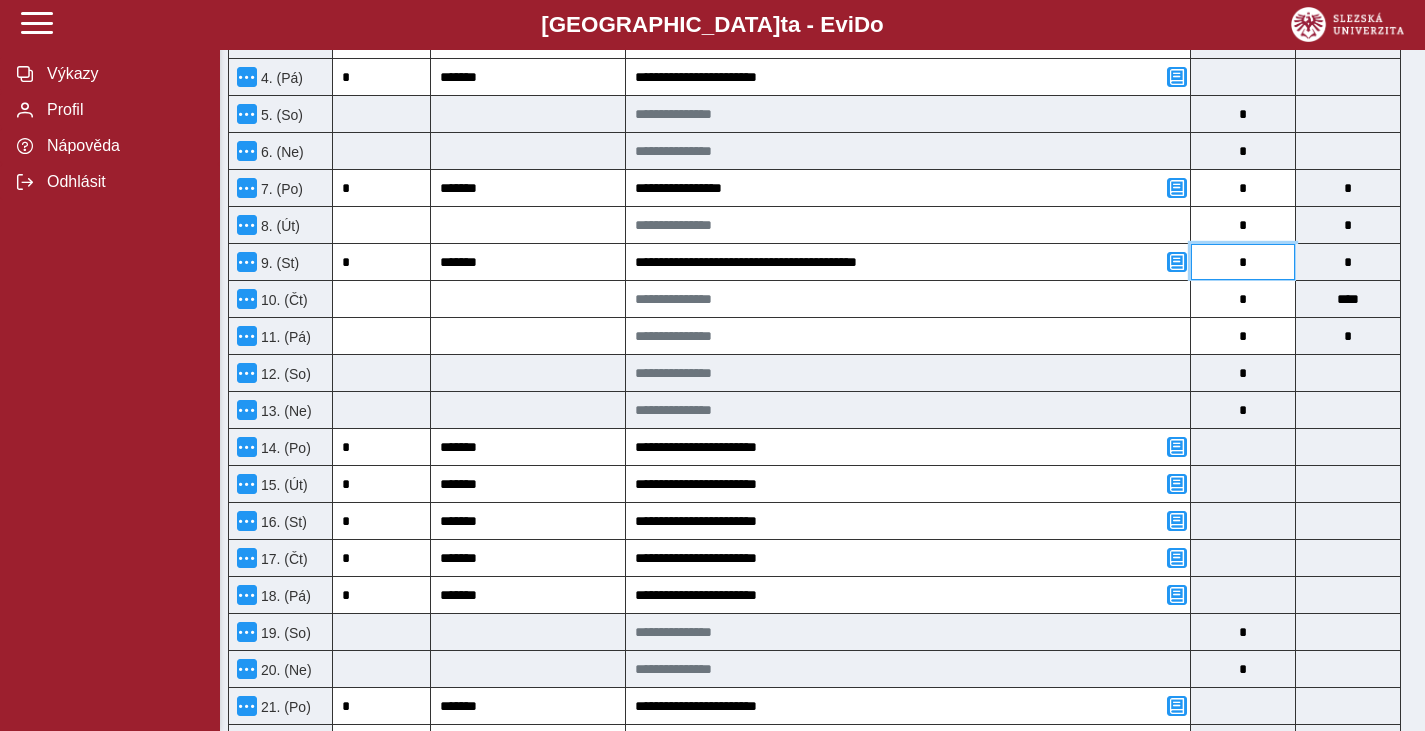 click on "*" at bounding box center [1243, 262] 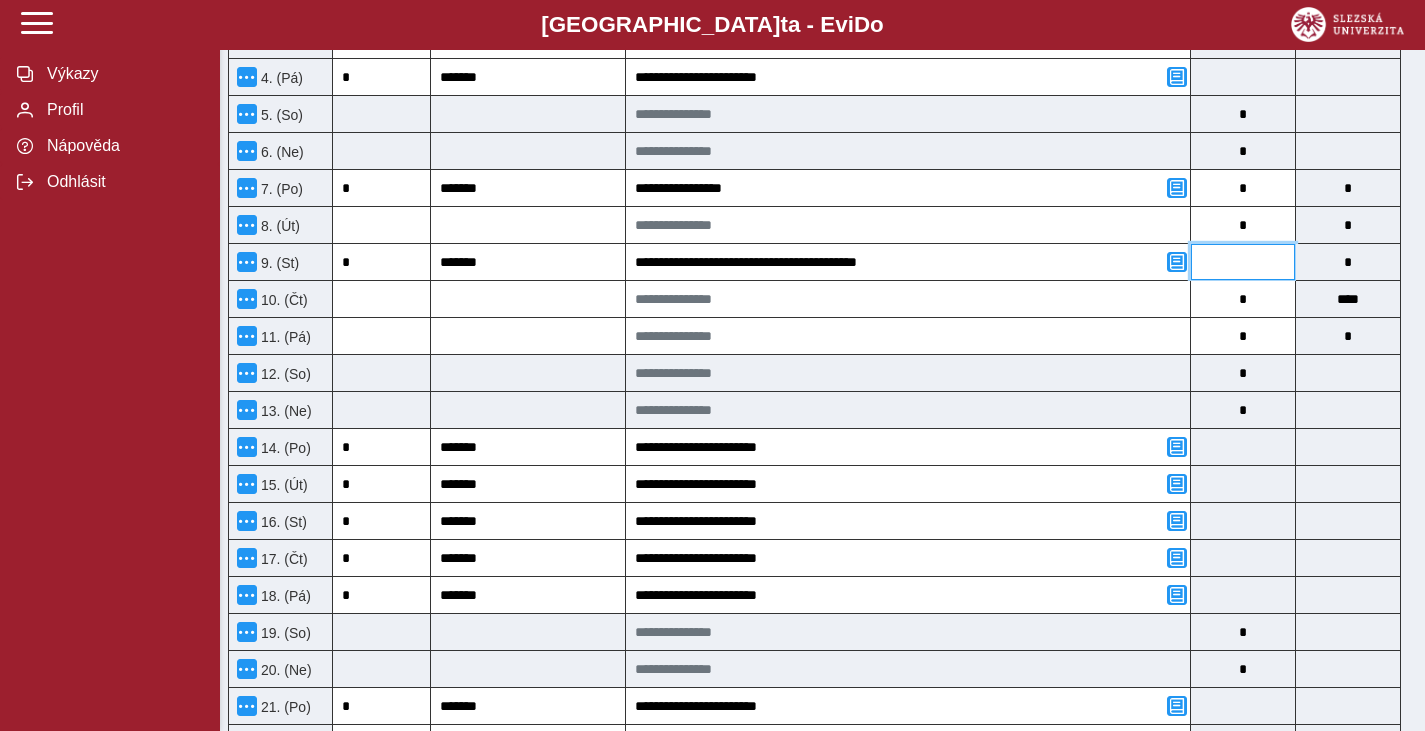 type on "*" 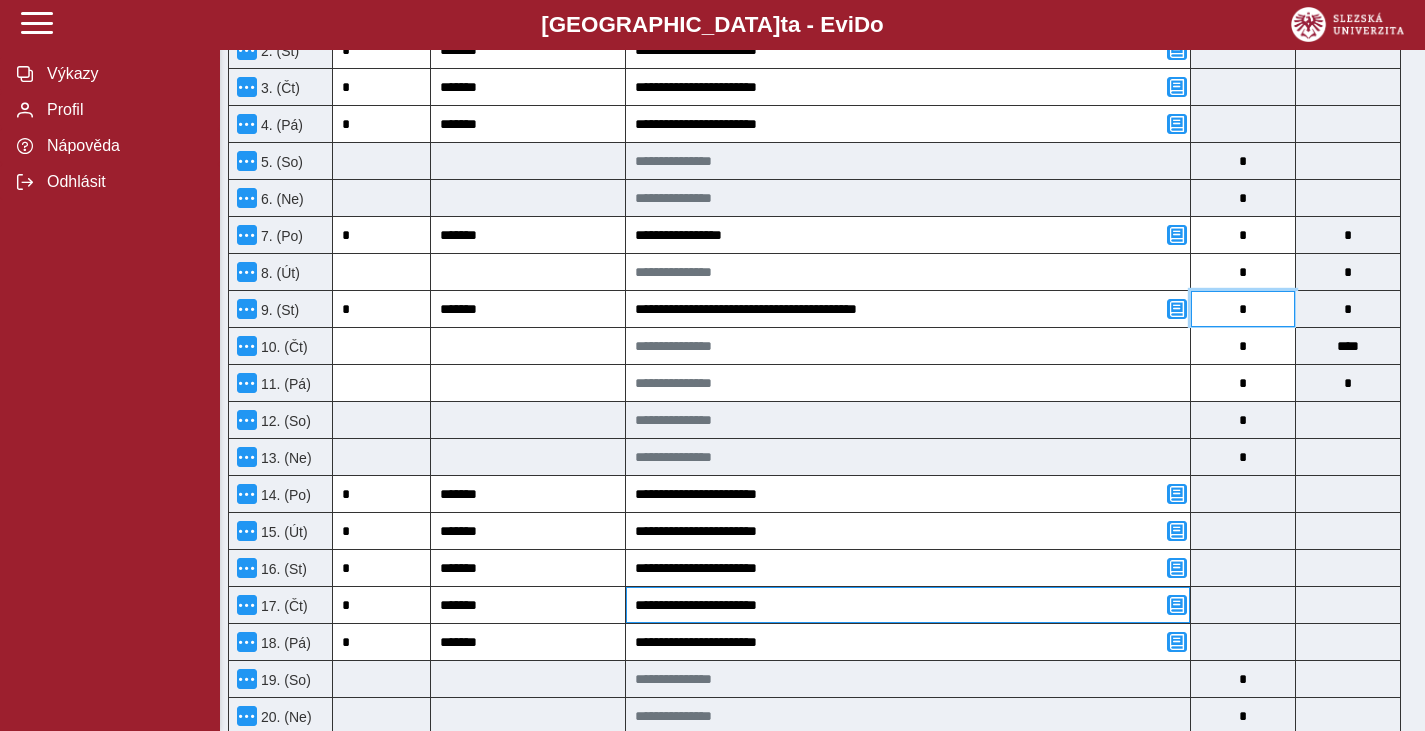 scroll, scrollTop: 699, scrollLeft: 0, axis: vertical 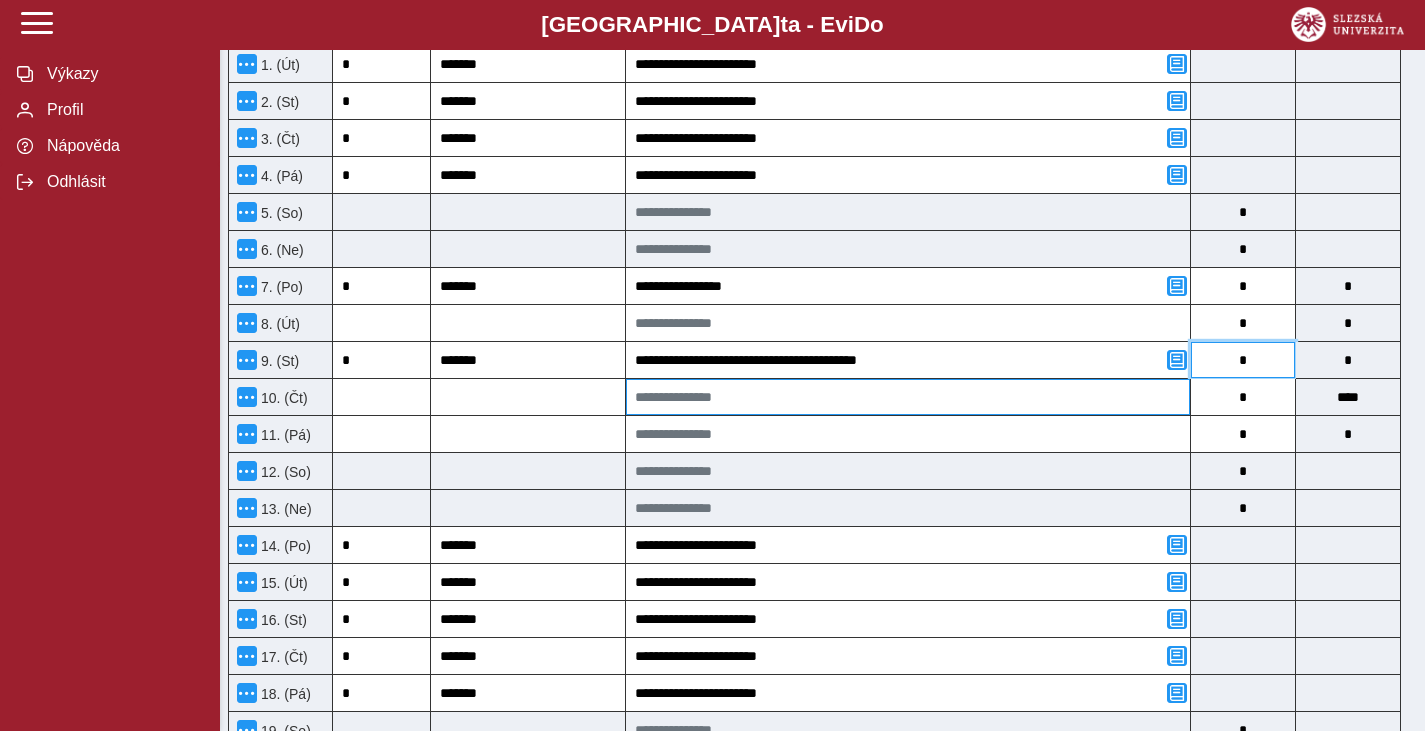 type on "*" 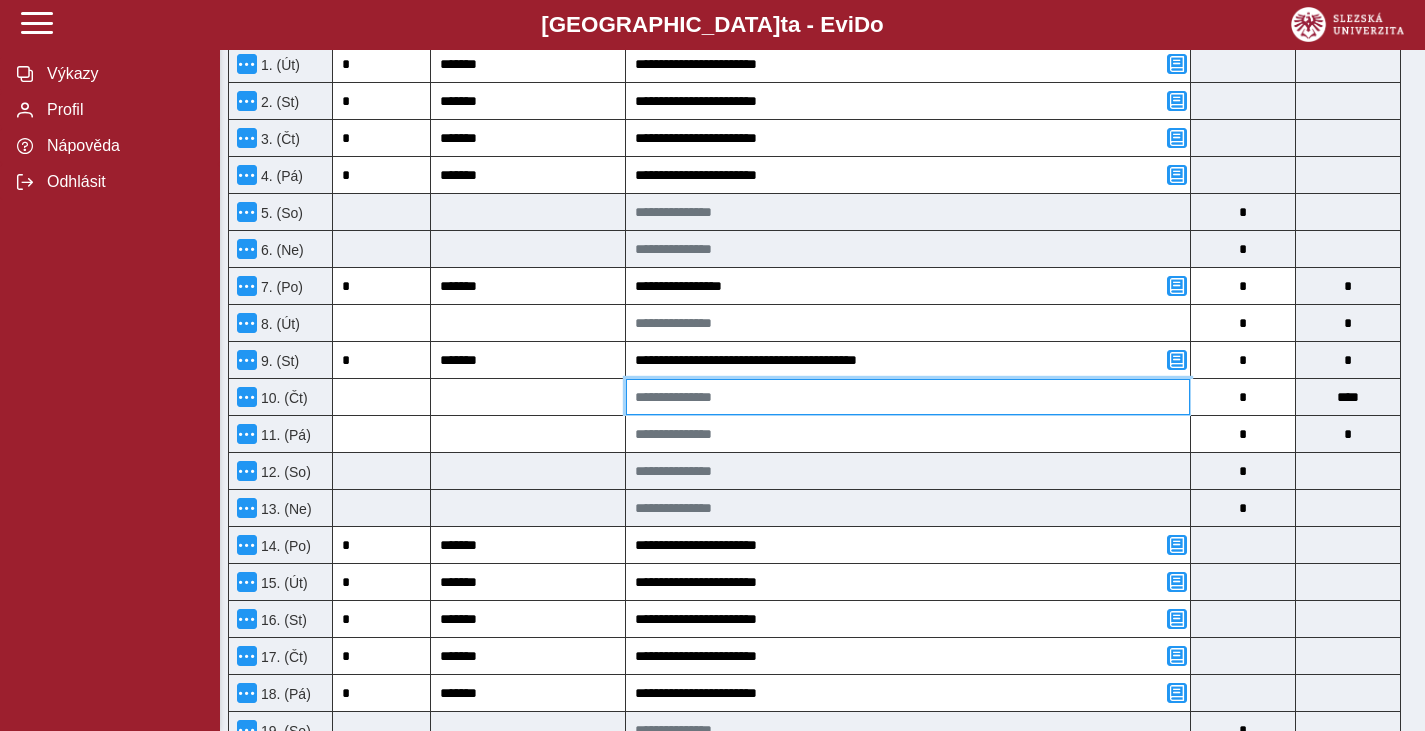 click at bounding box center [908, 397] 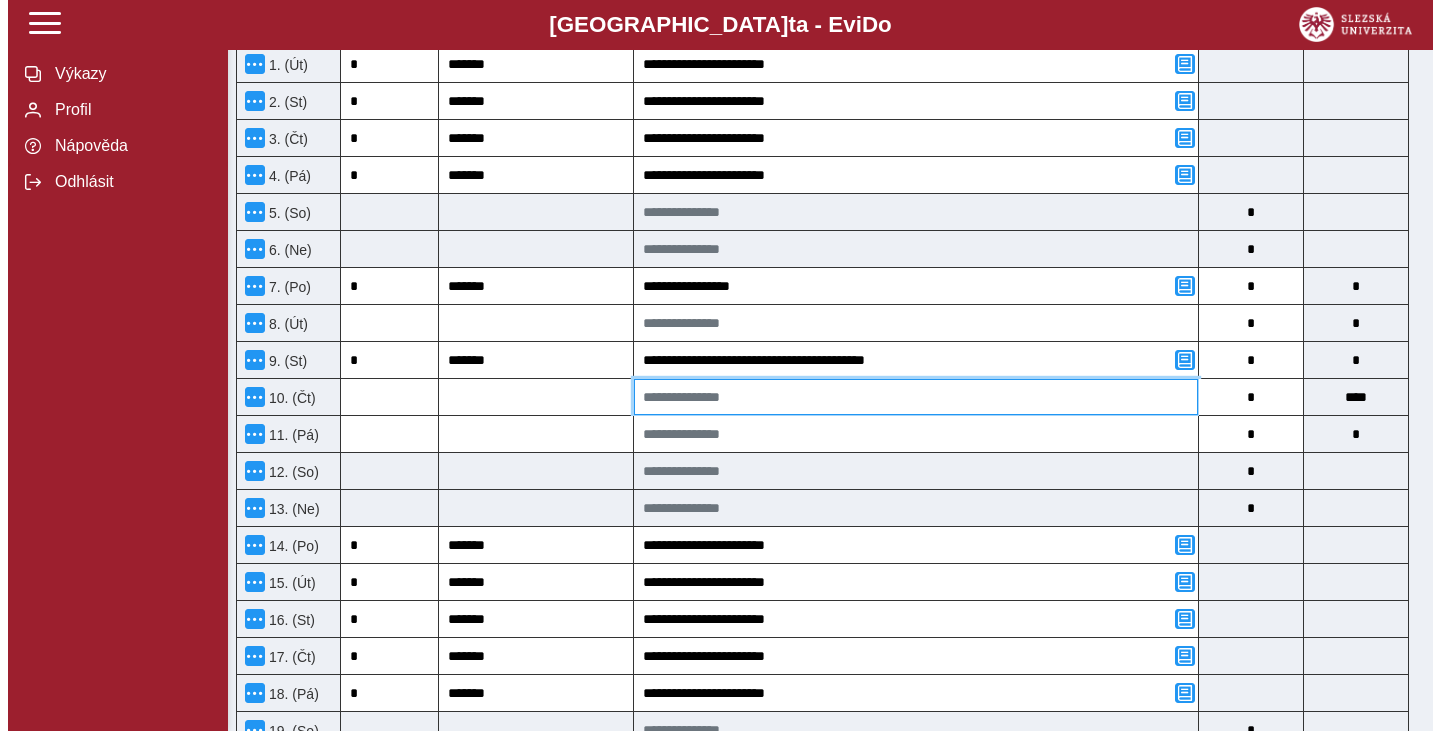 scroll, scrollTop: 683, scrollLeft: 0, axis: vertical 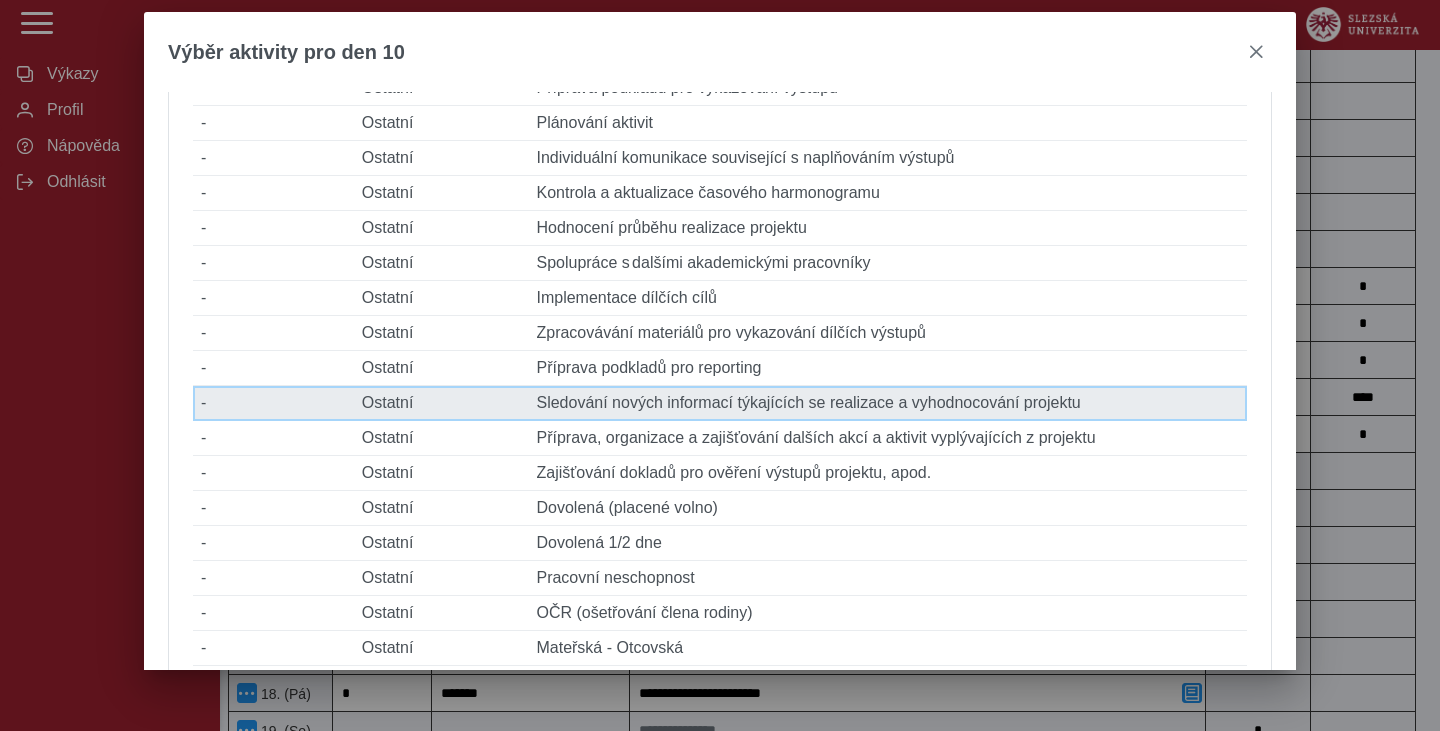 click on "Popis činnosti Sledování nových informací týkajících se realizace a vyhodnocování projektu" at bounding box center [887, 403] 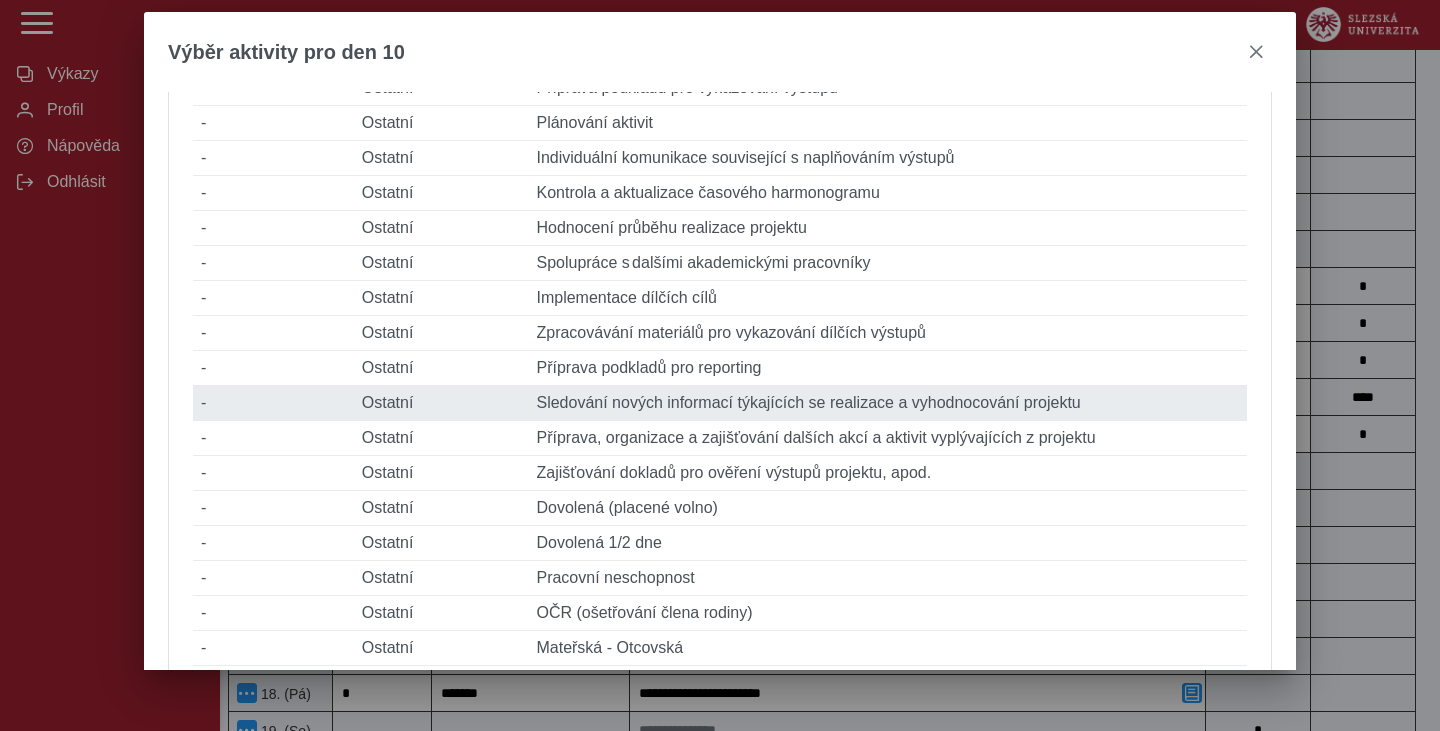 type on "*" 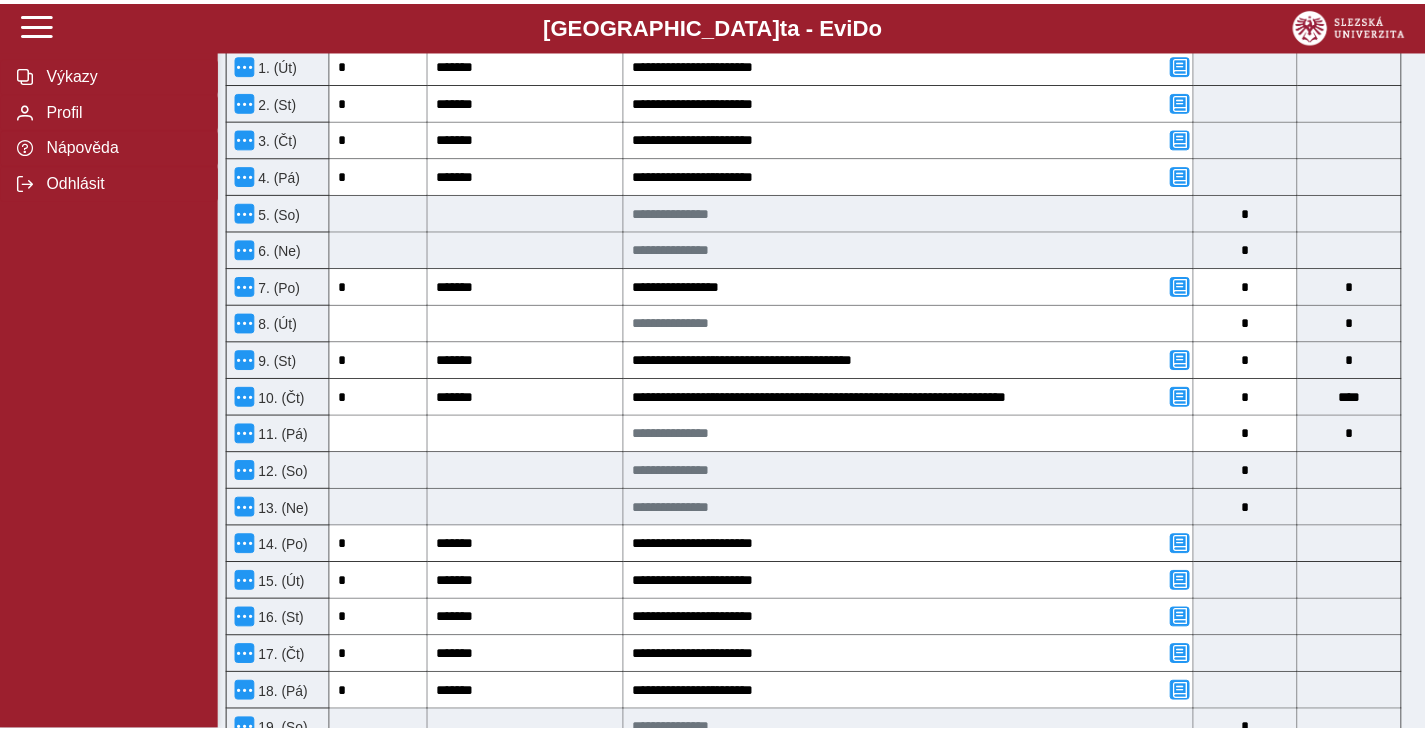 scroll, scrollTop: 699, scrollLeft: 0, axis: vertical 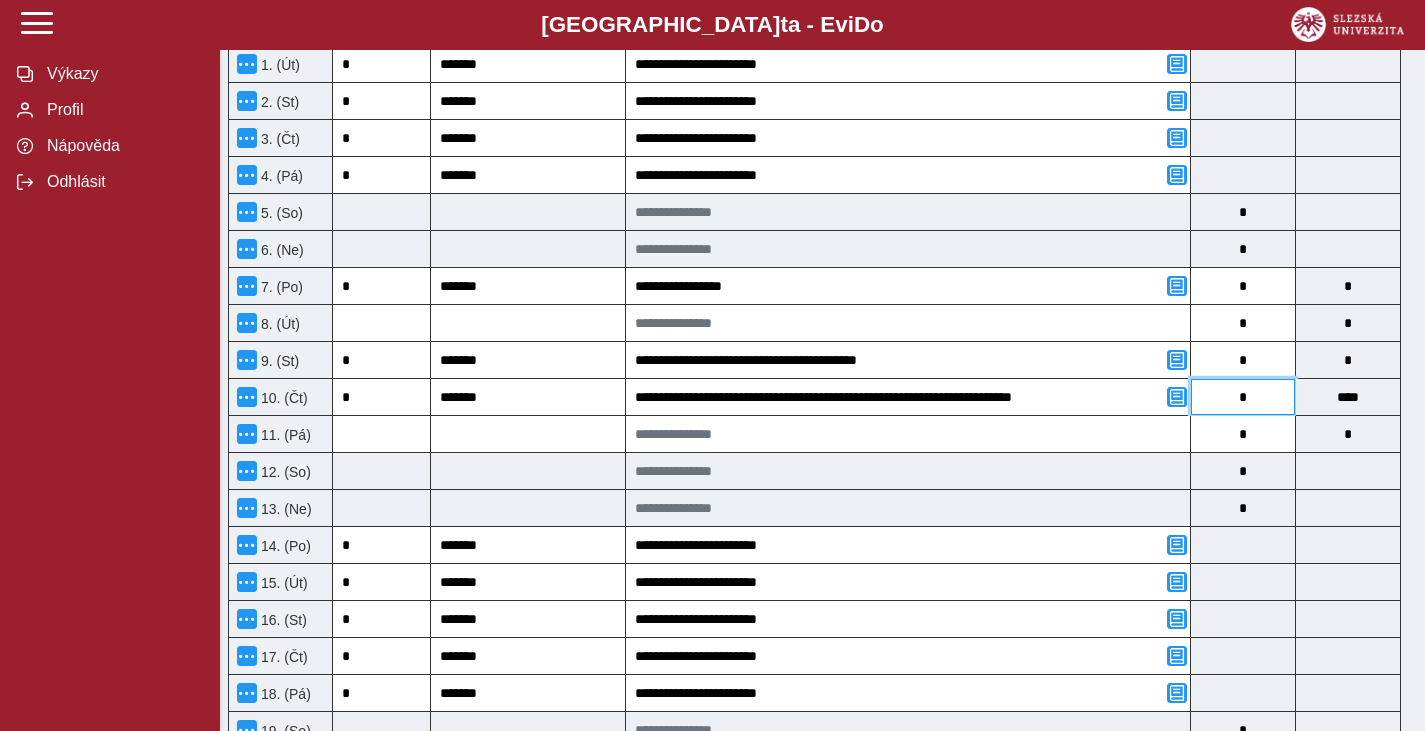 click on "*" at bounding box center (1243, 397) 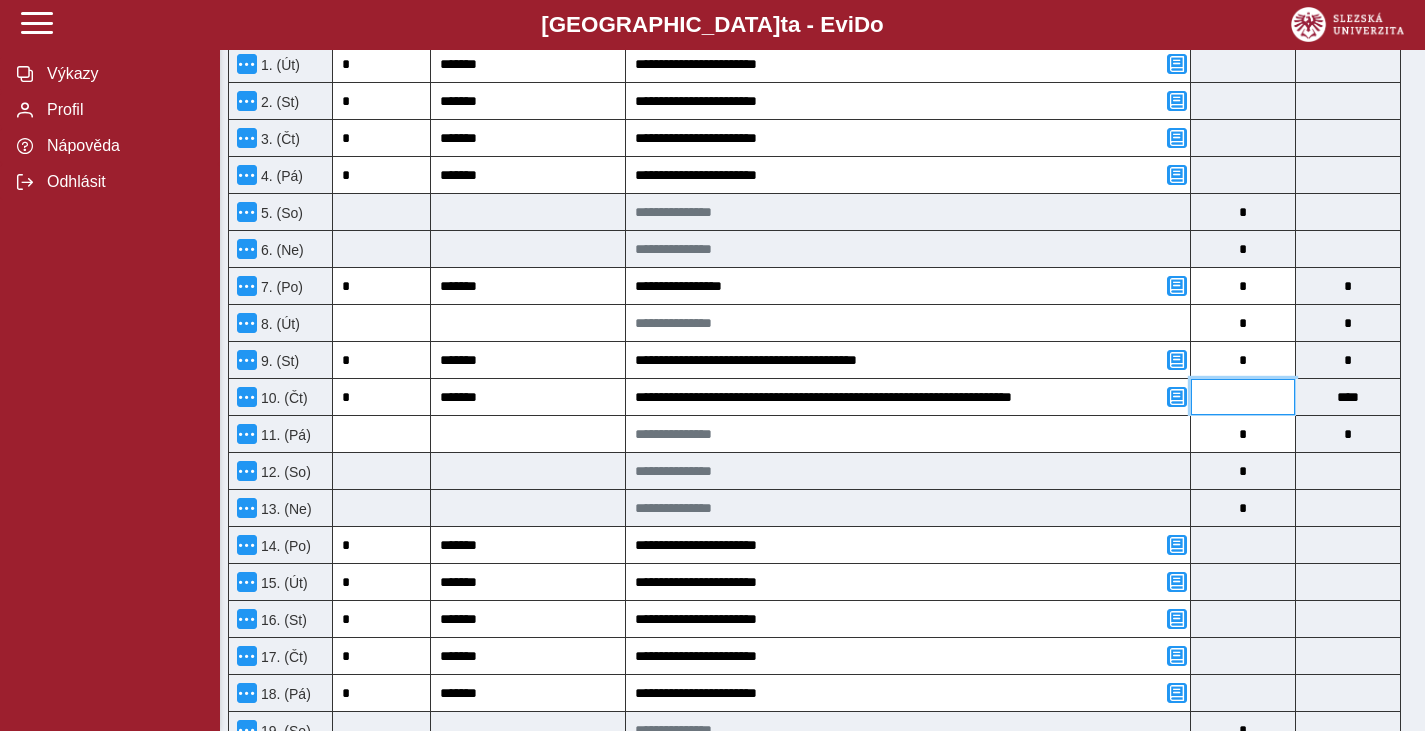 type on "*" 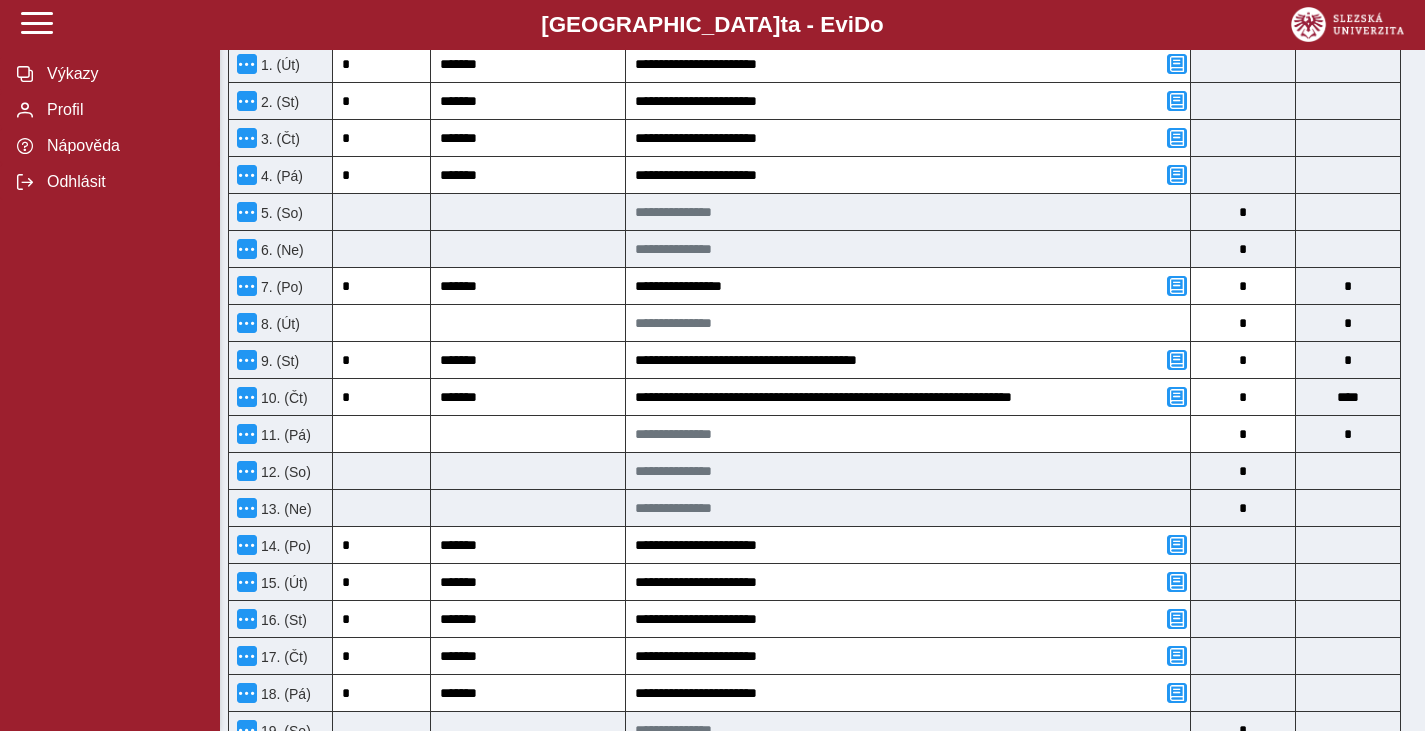 click on "Zpět  Pracovní výkaz (stav: nepodepsán)  Uložit Storno Chyba 1 Možnosti   Název projektu Název příjemce Registrační číslo  STARS EU - Strategic Alliance for Regional Transition   Slezská univerzita v [GEOGRAPHIC_DATA]  Jméno a příjmení  [PERSON_NAME] Ph.D.  Název pozice  SUO: task 2.6 leader; ALLIANCE: task 2.6 member  Výše úvazku pro projekt v režimu přímých výdajů  0,08  Kód položky rozpočtu    Celková výše úvazku u zaměstnavatele, u kterého je sjednána prokazovaná pozice  1  Typ pracovněprávního vztahu, k němuž se vztahuje tento výkaz  Pracovní smlouva    Celková výše úvazku u všech zaměstnavatelů zapojených do realizace projektu  1  Výkaz pro rok a měsíc  2025/7   Pro tuto smlouvu je vypnut automatický nápočet hodin. Zadejte prosím odpracované hodiny ručně.  Přehled činností vykonávaných pro projekt a hrazených z projektu v režimu přímých výdajů včetně průběžných výstupů práce Klíčová aktivita Počet hodin *" at bounding box center (822, 721) 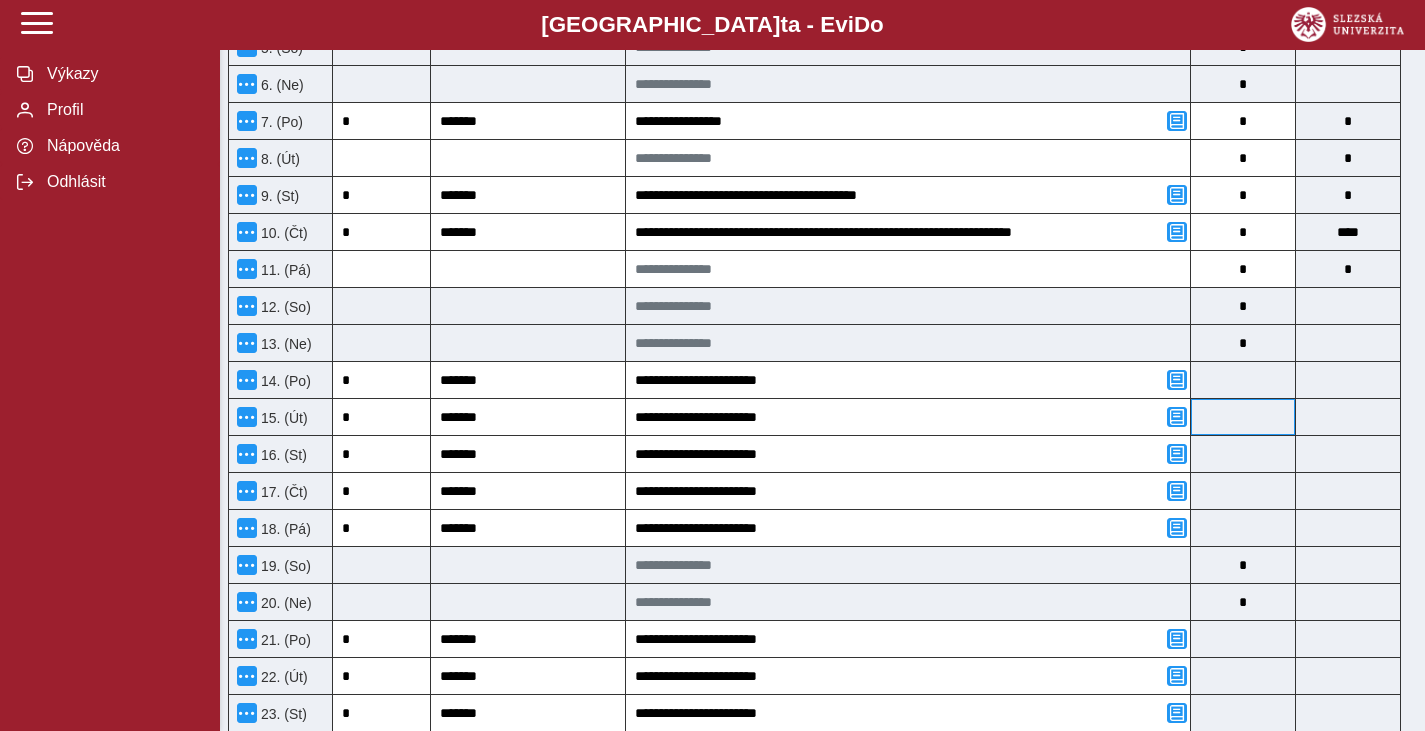 scroll, scrollTop: 863, scrollLeft: 0, axis: vertical 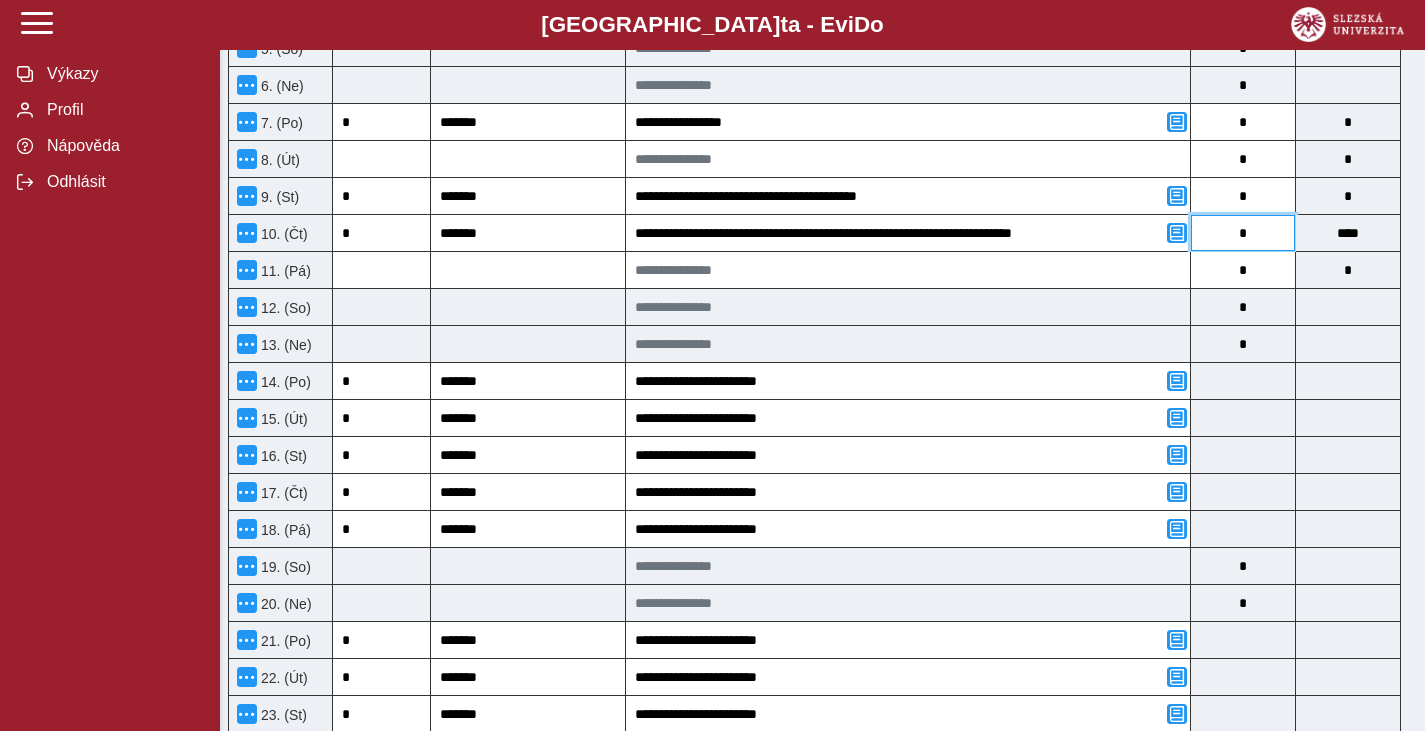click on "*" at bounding box center (1243, 233) 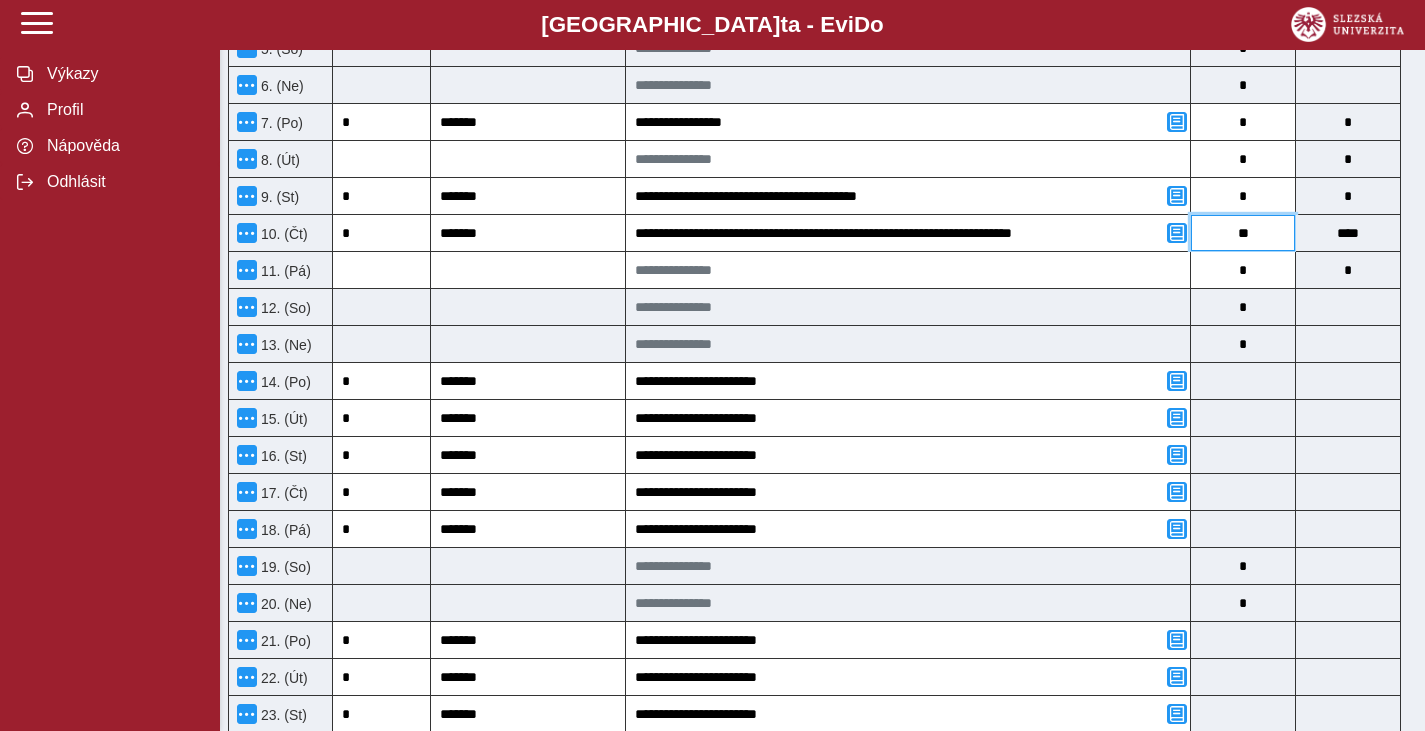 type on "***" 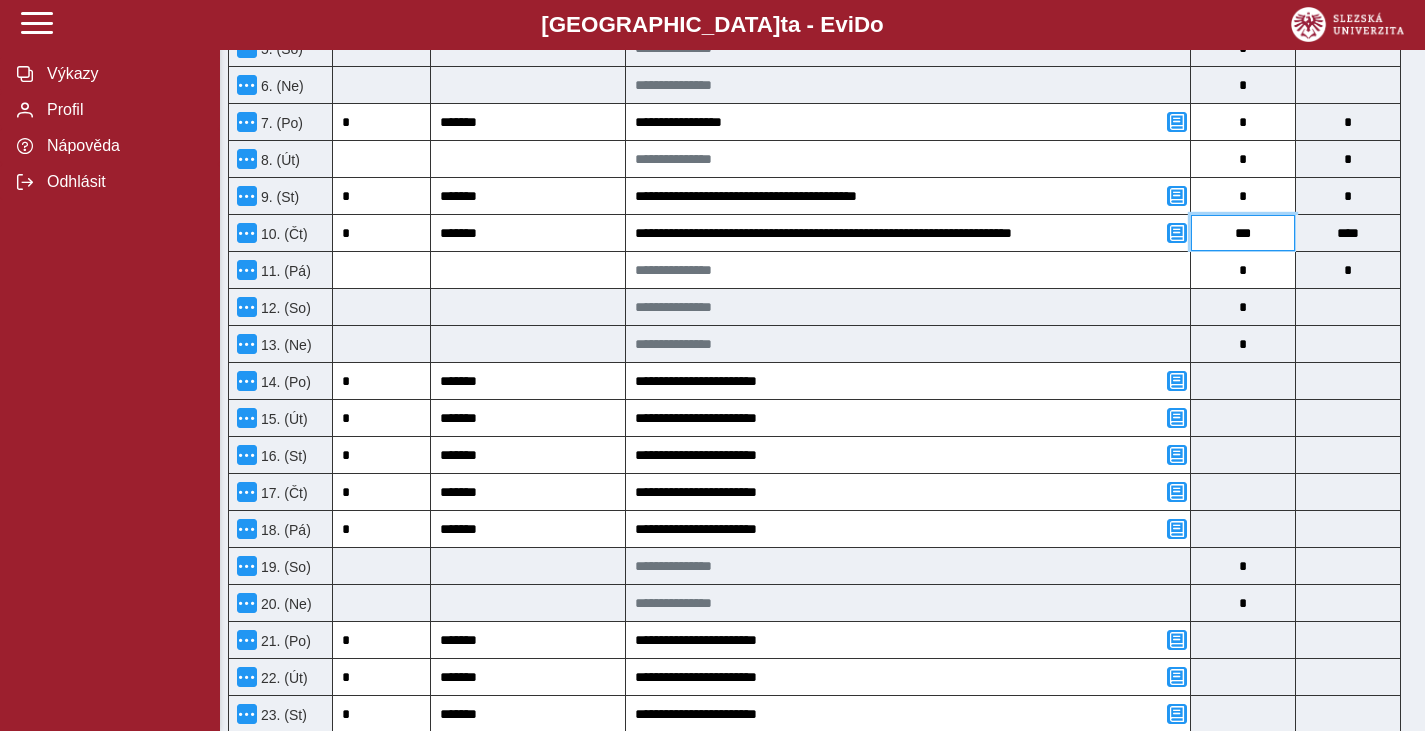 type on "****" 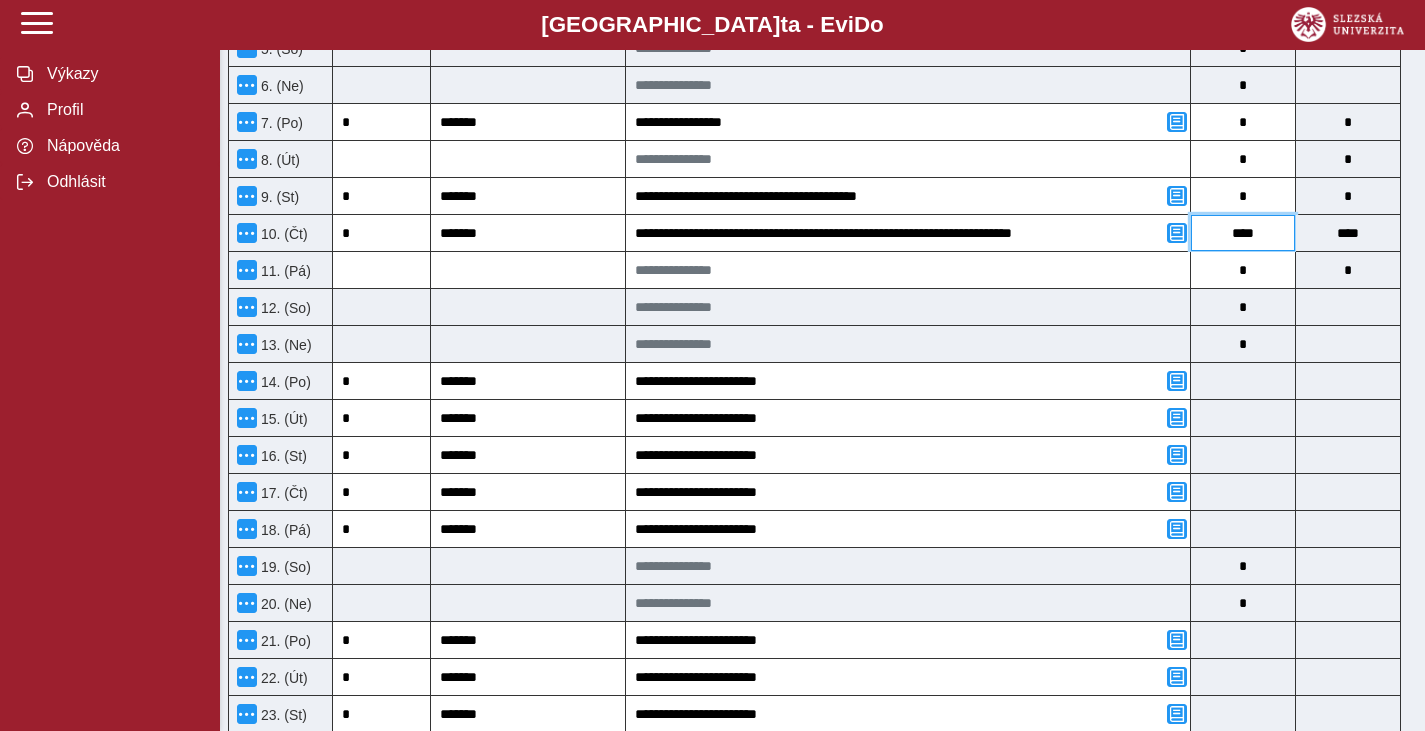 type on "****" 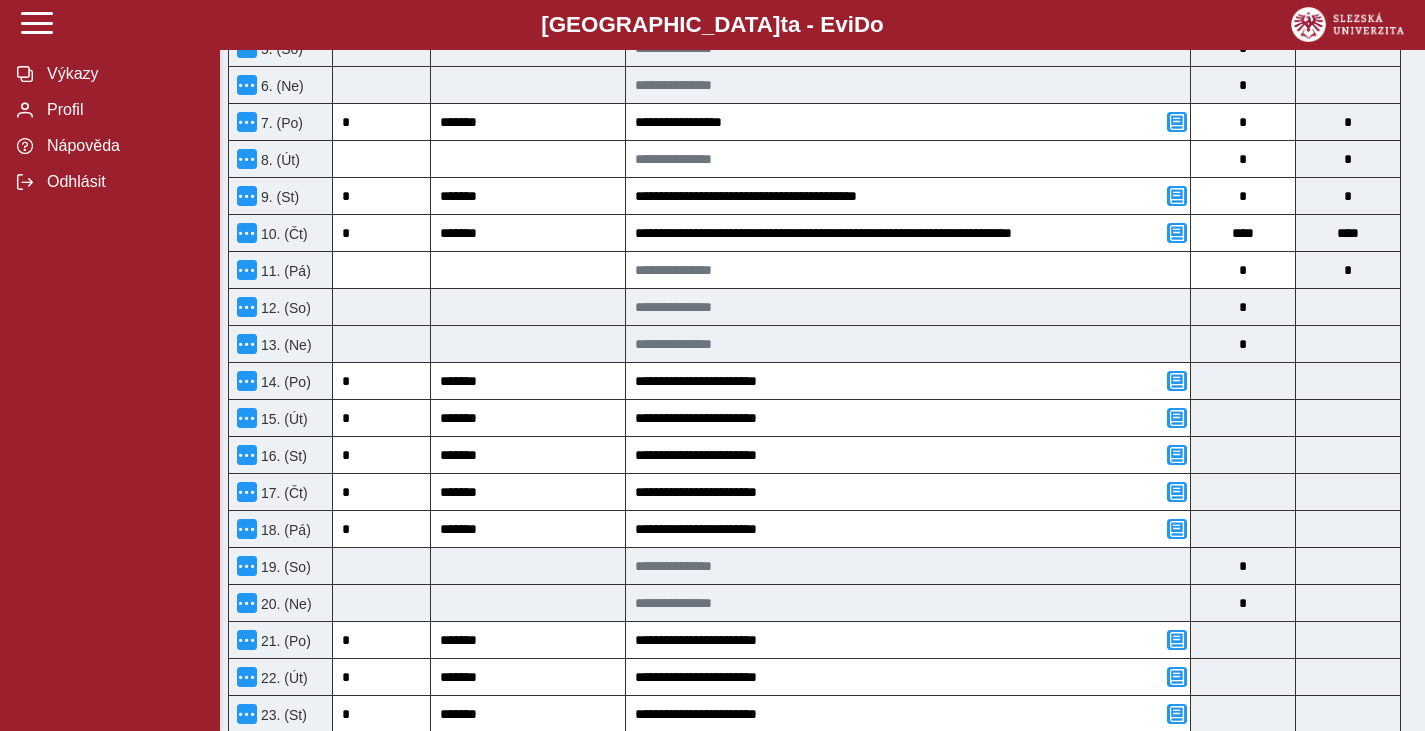 click on "Pro optimální fungování aplikace si prosím nastavte menší zvětšení stránky - použijte klávesovou zkratku Ctrl - (Ctrl a mínus). Děkujeme.  Zpět  Pracovní výkaz (stav: nepodepsán)  Uložit Storno Chyba 1 Možnosti   Název projektu Název příjemce Registrační číslo  STARS EU - Strategic Alliance for Regional Transition   Slezská univerzita v [GEOGRAPHIC_DATA]  Jméno a příjmení  [PERSON_NAME] Ph.D.  Název pozice  SUO: task 2.6 leader; ALLIANCE: task 2.6 member  Výše úvazku pro projekt v režimu přímých výdajů  0,08  Kód položky rozpočtu    Celková výše úvazku u zaměstnavatele, u kterého je sjednána prokazovaná pozice  1  Typ pracovněprávního vztahu, k němuž se vztahuje tento výkaz  Pracovní smlouva    Celková výše úvazku u všech zaměstnavatelů zapojených do realizace projektu  1  Výkaz pro rok a měsíc  2025/7   Pro tuto smlouvu je vypnut automatický nápočet hodin. Zadejte prosím odpracované hodiny ručně.  Klíčová aktivita *" at bounding box center (822, 484) 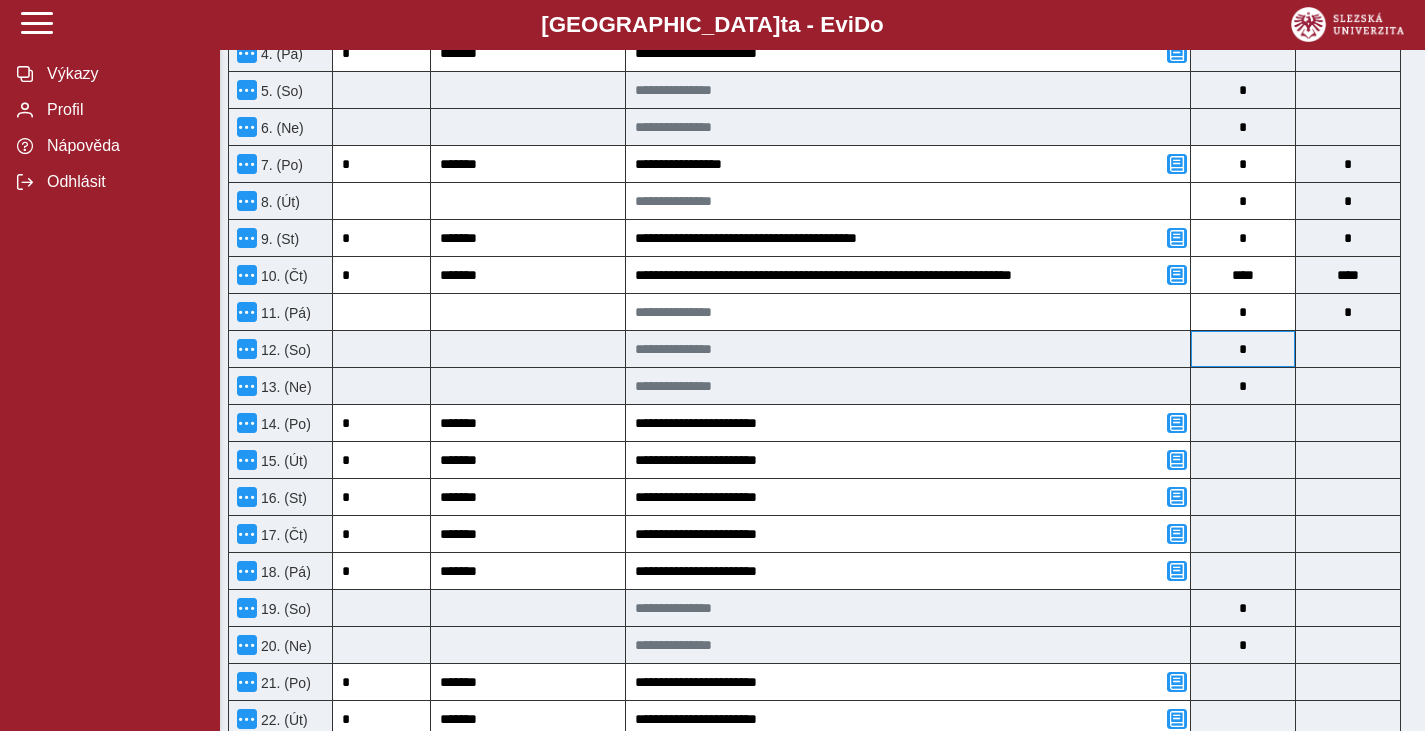 scroll, scrollTop: 820, scrollLeft: 0, axis: vertical 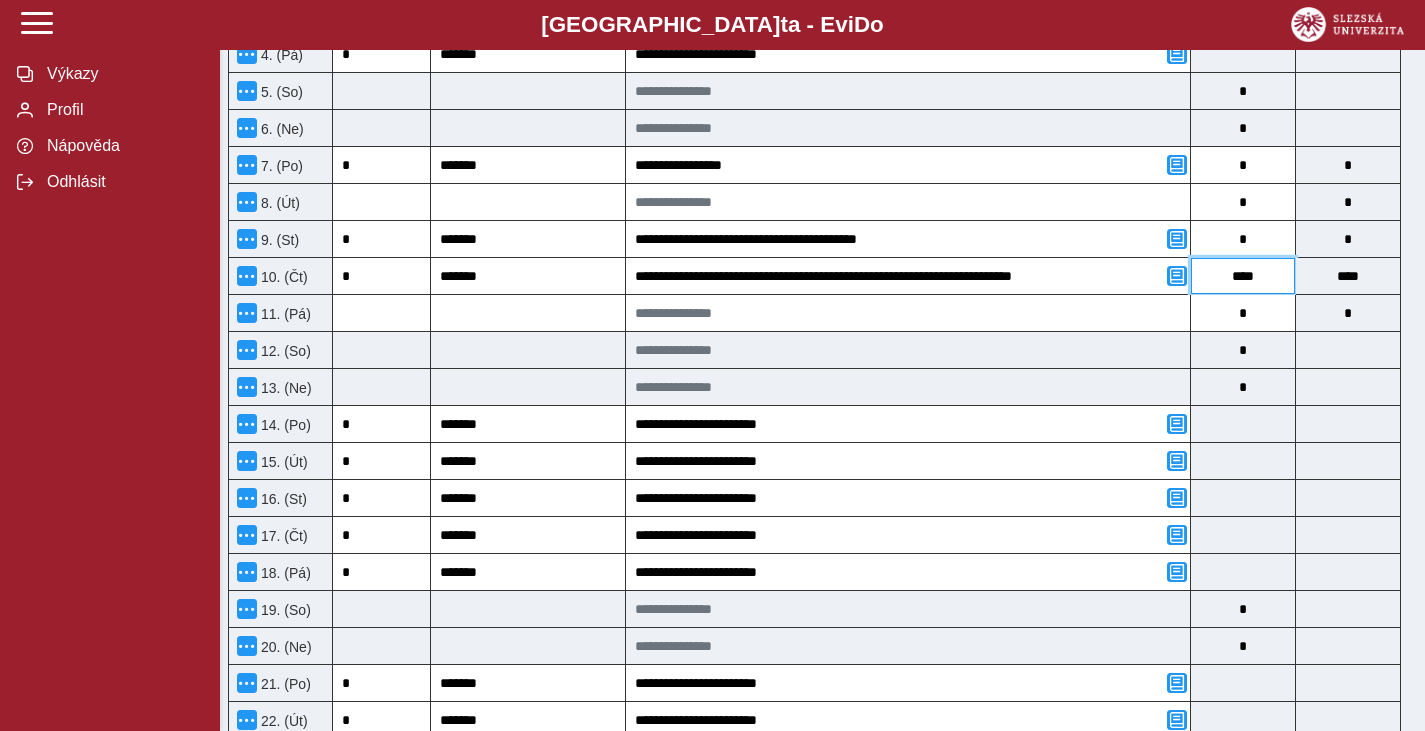 click on "****" at bounding box center [1243, 276] 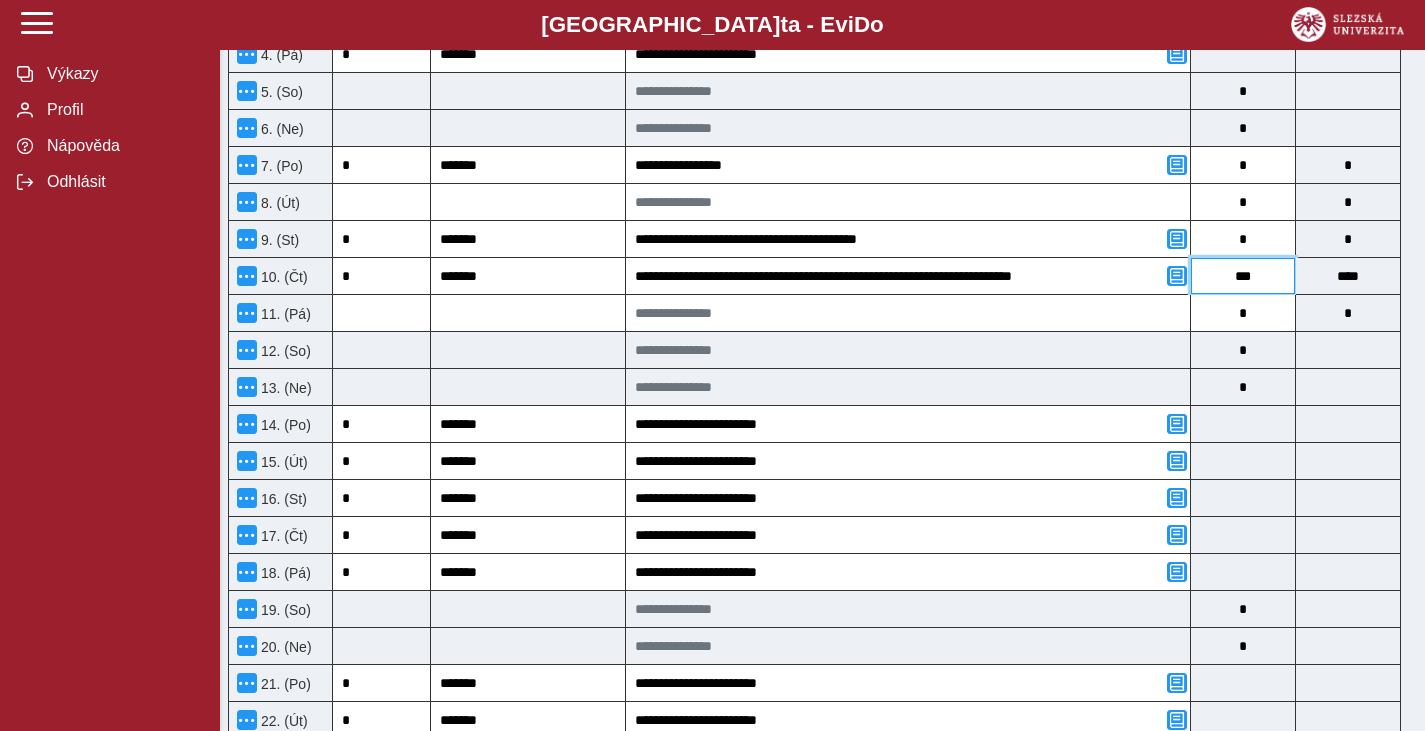 type on "**" 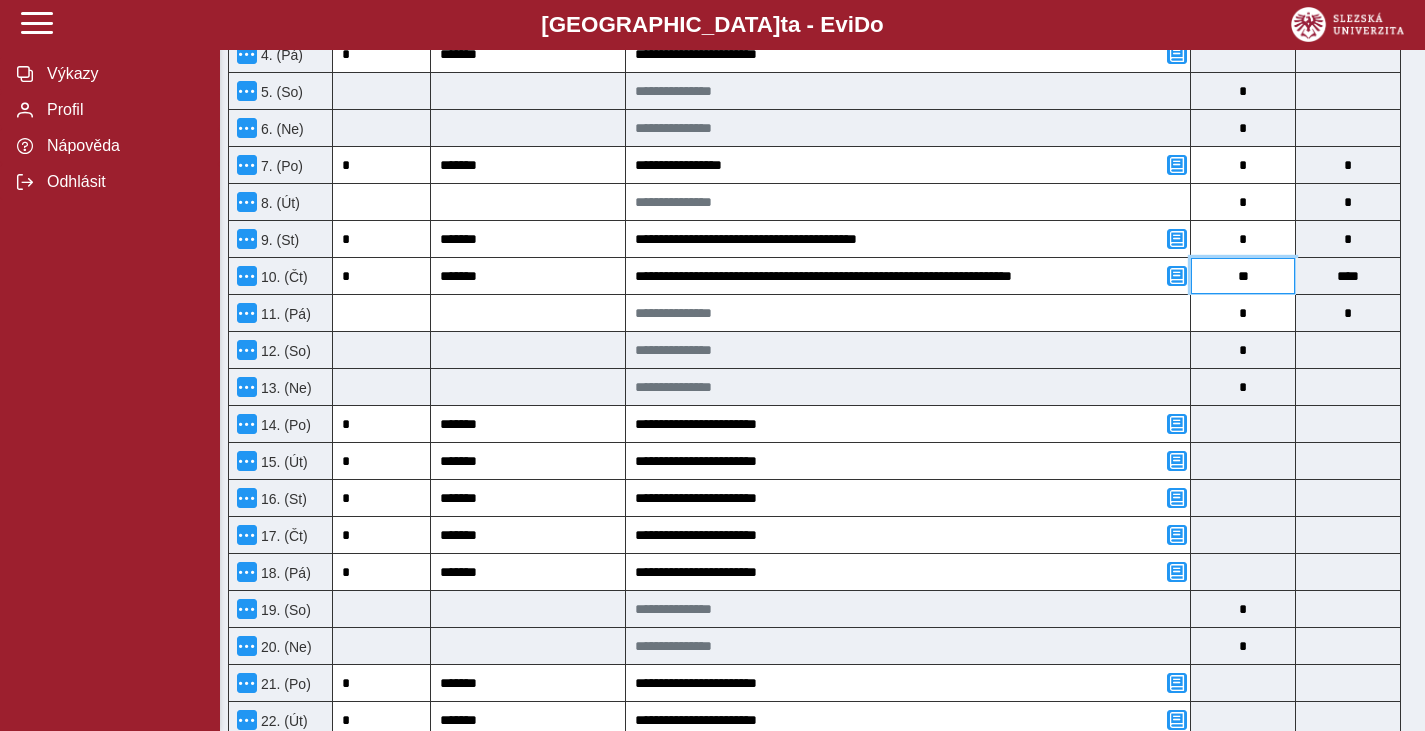 type on "*" 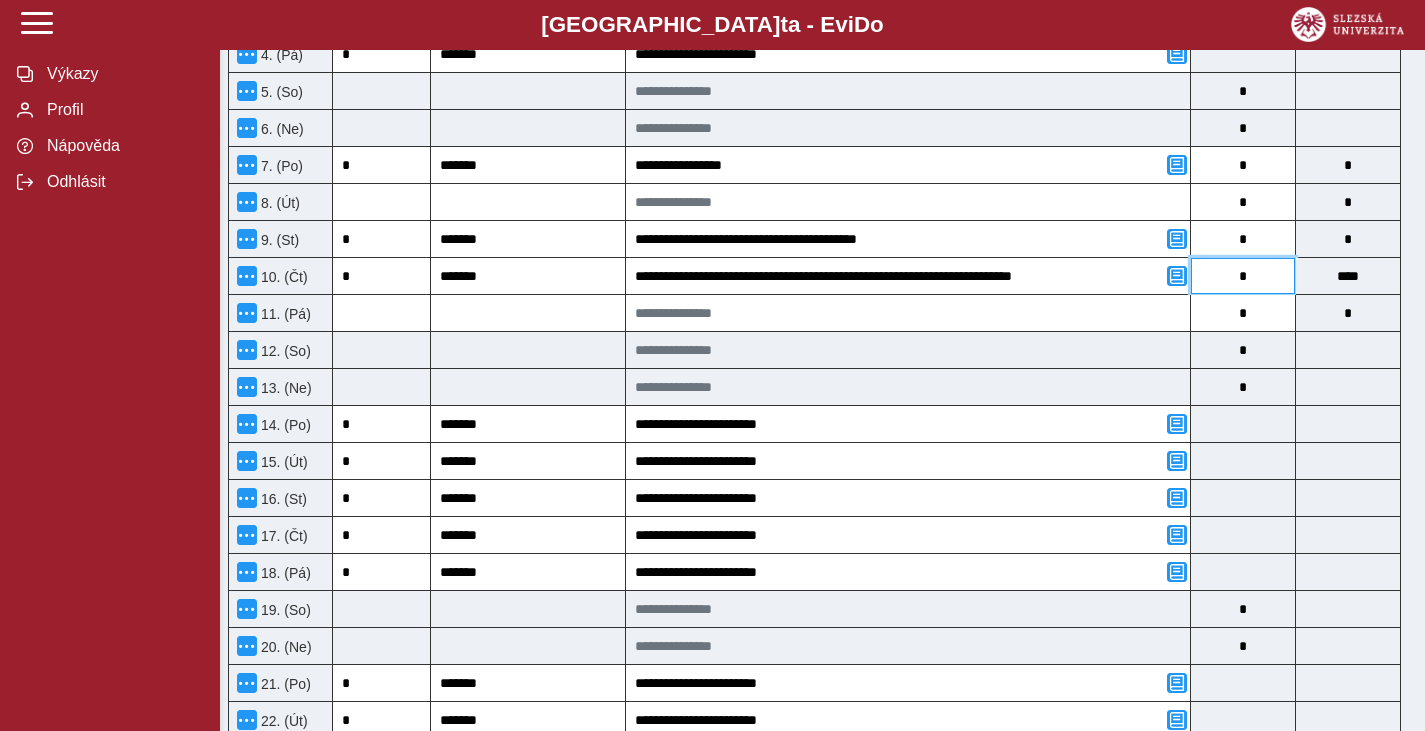 type 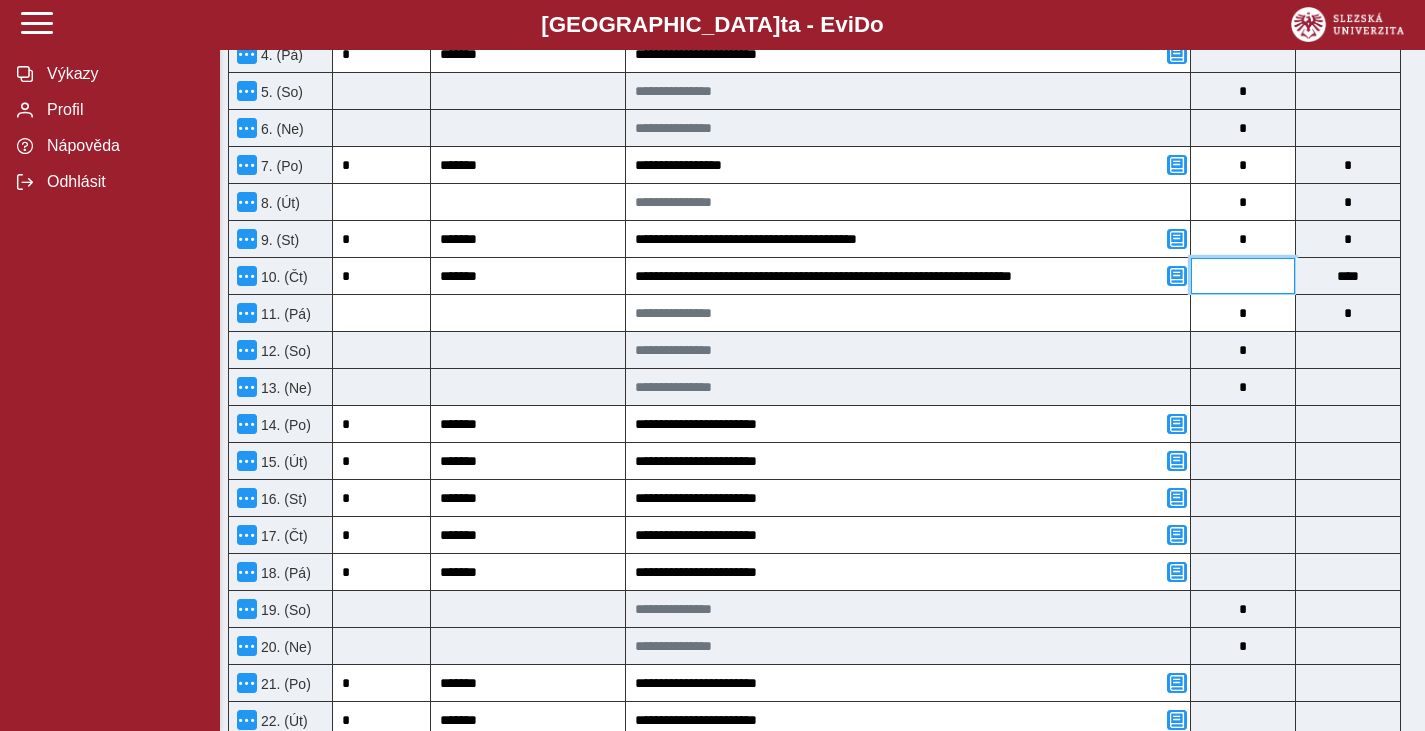 type on "*" 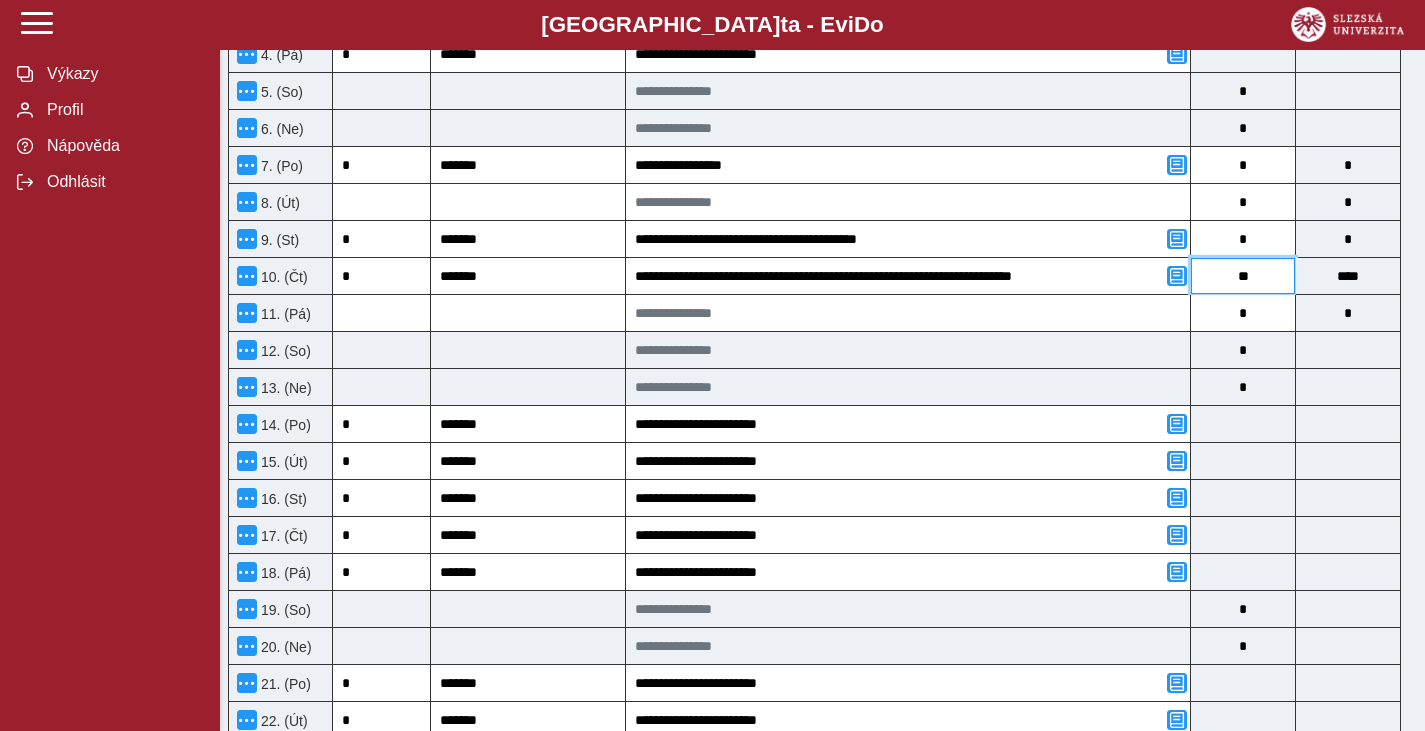 type on "***" 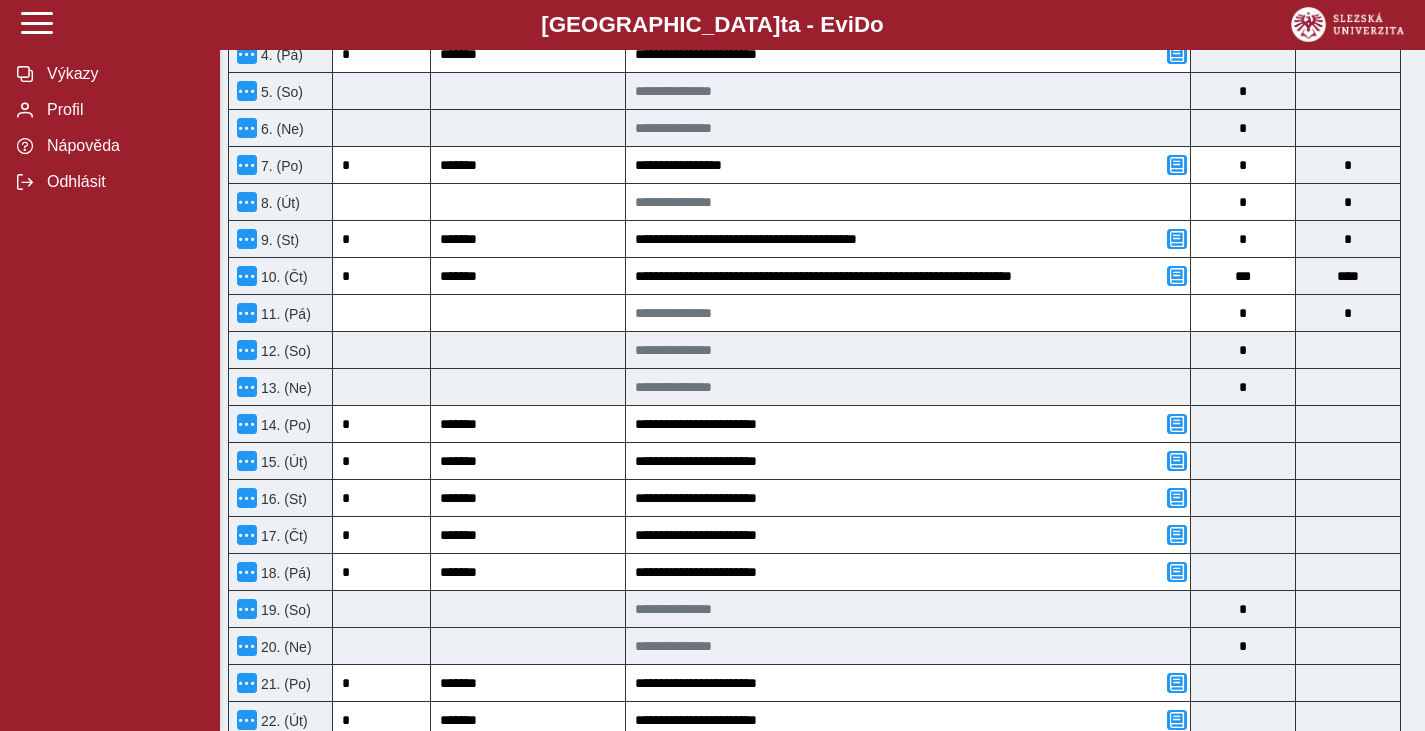 click on "Pro optimální fungování aplikace si prosím nastavte menší zvětšení stránky - použijte klávesovou zkratku Ctrl - (Ctrl a mínus). Děkujeme.  Zpět  Pracovní výkaz (stav: nepodepsán)  Uložit Storno Chyba 1 Možnosti   Název projektu Název příjemce Registrační číslo  STARS EU - Strategic Alliance for Regional Transition   Slezská univerzita v [GEOGRAPHIC_DATA]  Jméno a příjmení  [PERSON_NAME] Ph.D.  Název pozice  SUO: task 2.6 leader; ALLIANCE: task 2.6 member  Výše úvazku pro projekt v režimu přímých výdajů  0,08  Kód položky rozpočtu    Celková výše úvazku u zaměstnavatele, u kterého je sjednána prokazovaná pozice  1  Typ pracovněprávního vztahu, k němuž se vztahuje tento výkaz  Pracovní smlouva    Celková výše úvazku u všech zaměstnavatelů zapojených do realizace projektu  1  Výkaz pro rok a měsíc  2025/7   Pro tuto smlouvu je vypnut automatický nápočet hodin. Zadejte prosím odpracované hodiny ručně.  Klíčová aktivita *" at bounding box center [822, 527] 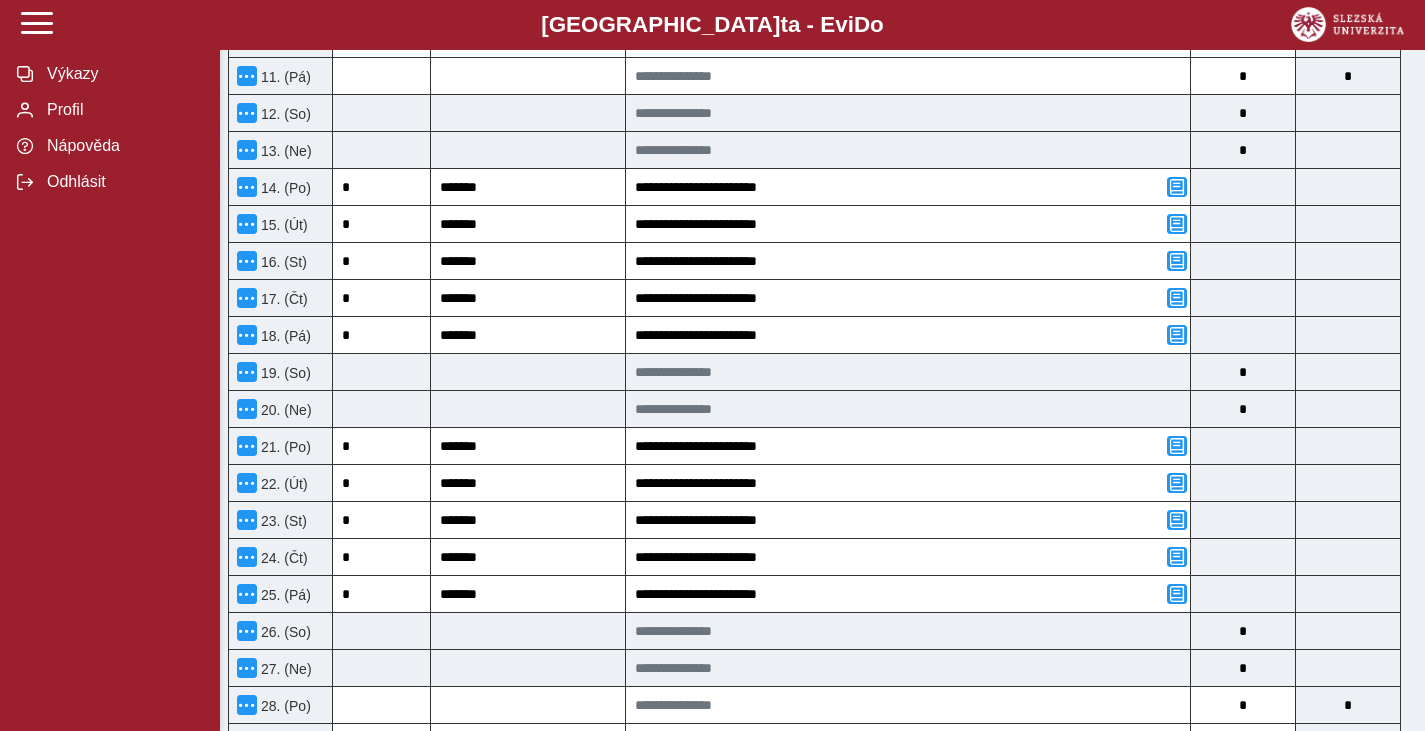 scroll, scrollTop: 847, scrollLeft: 0, axis: vertical 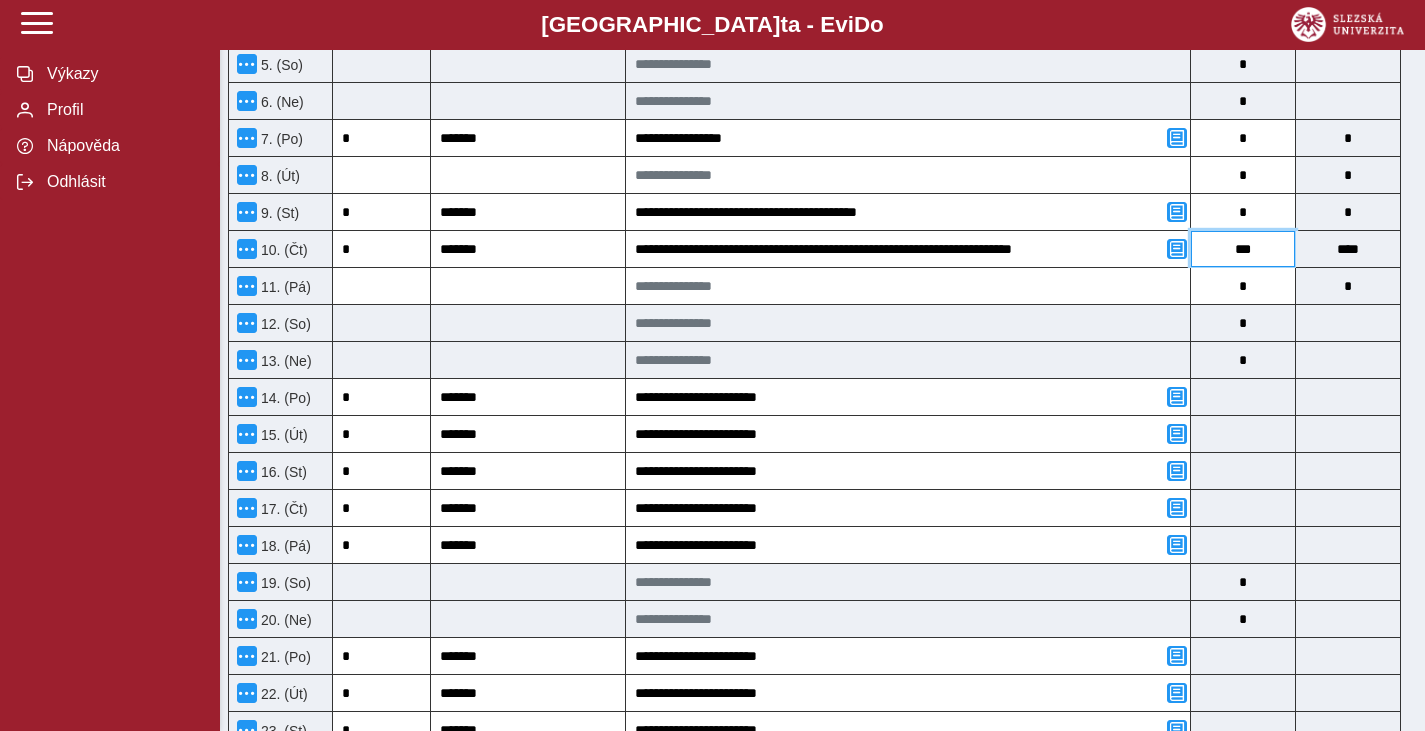 click on "***" at bounding box center [1243, 249] 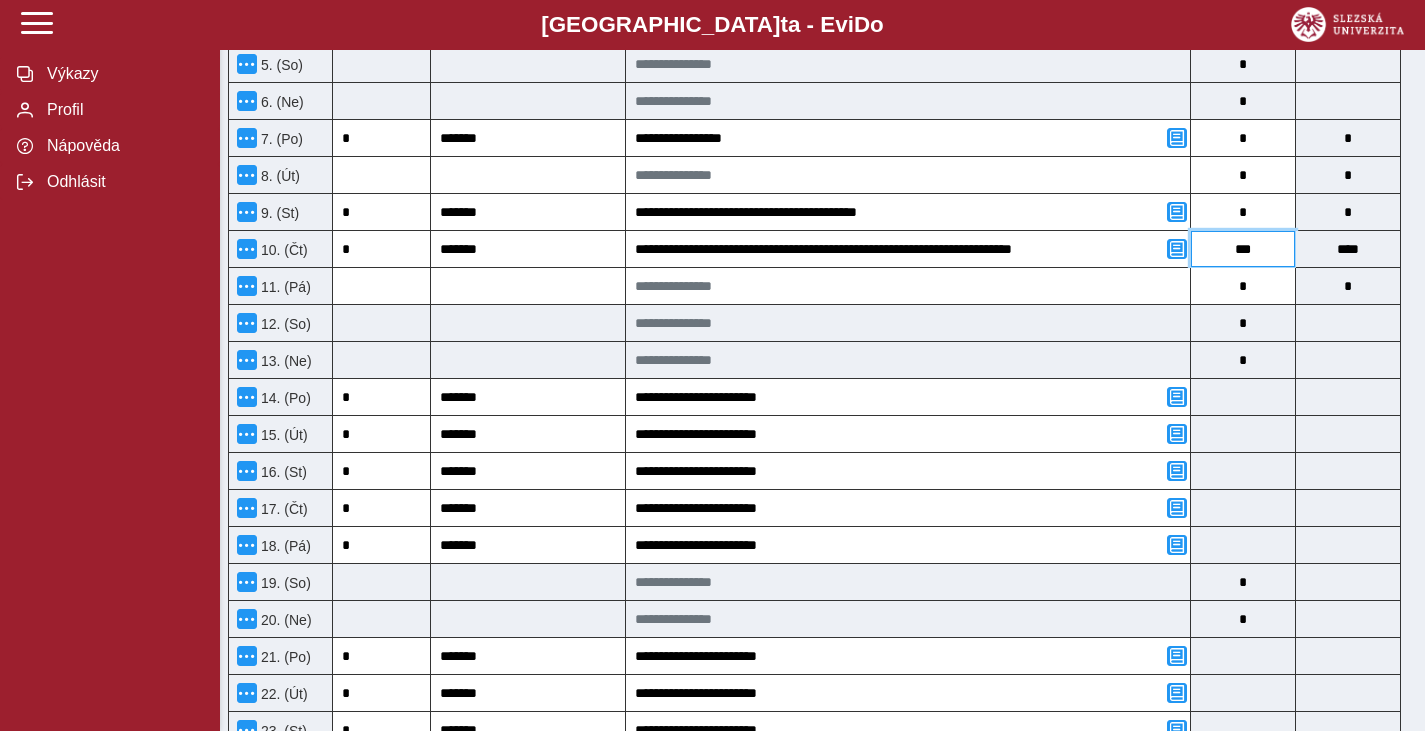 type on "****" 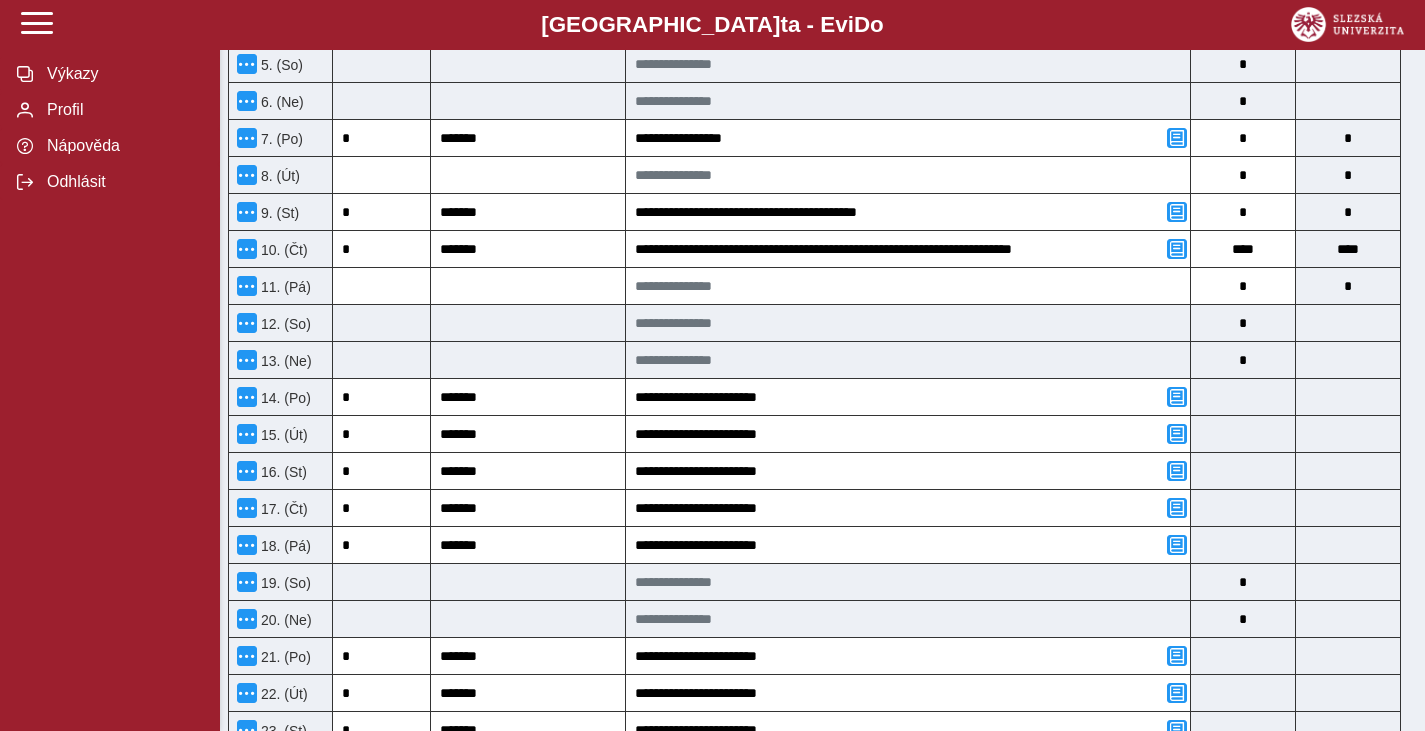 click on "Zpět  Pracovní výkaz (stav: nepodepsán)  Uložit Storno Chyba 1 Možnosti   Název projektu Název příjemce Registrační číslo  STARS EU - Strategic Alliance for Regional Transition   Slezská univerzita v [GEOGRAPHIC_DATA]  Jméno a příjmení  [PERSON_NAME] Ph.D.  Název pozice  SUO: task 2.6 leader; ALLIANCE: task 2.6 member  Výše úvazku pro projekt v režimu přímých výdajů  0,08  Kód položky rozpočtu    Celková výše úvazku u zaměstnavatele, u kterého je sjednána prokazovaná pozice  1  Typ pracovněprávního vztahu, k němuž se vztahuje tento výkaz  Pracovní smlouva    Celková výše úvazku u všech zaměstnavatelů zapojených do realizace projektu  1  Výkaz pro rok a měsíc  2025/7   Pro tuto smlouvu je vypnut automatický nápočet hodin. Zadejte prosím odpracované hodiny ručně.  Přehled činností vykonávaných pro projekt a hrazených z projektu v režimu přímých výdajů včetně průběžných výstupů práce Klíčová aktivita Počet hodin *" at bounding box center (822, 573) 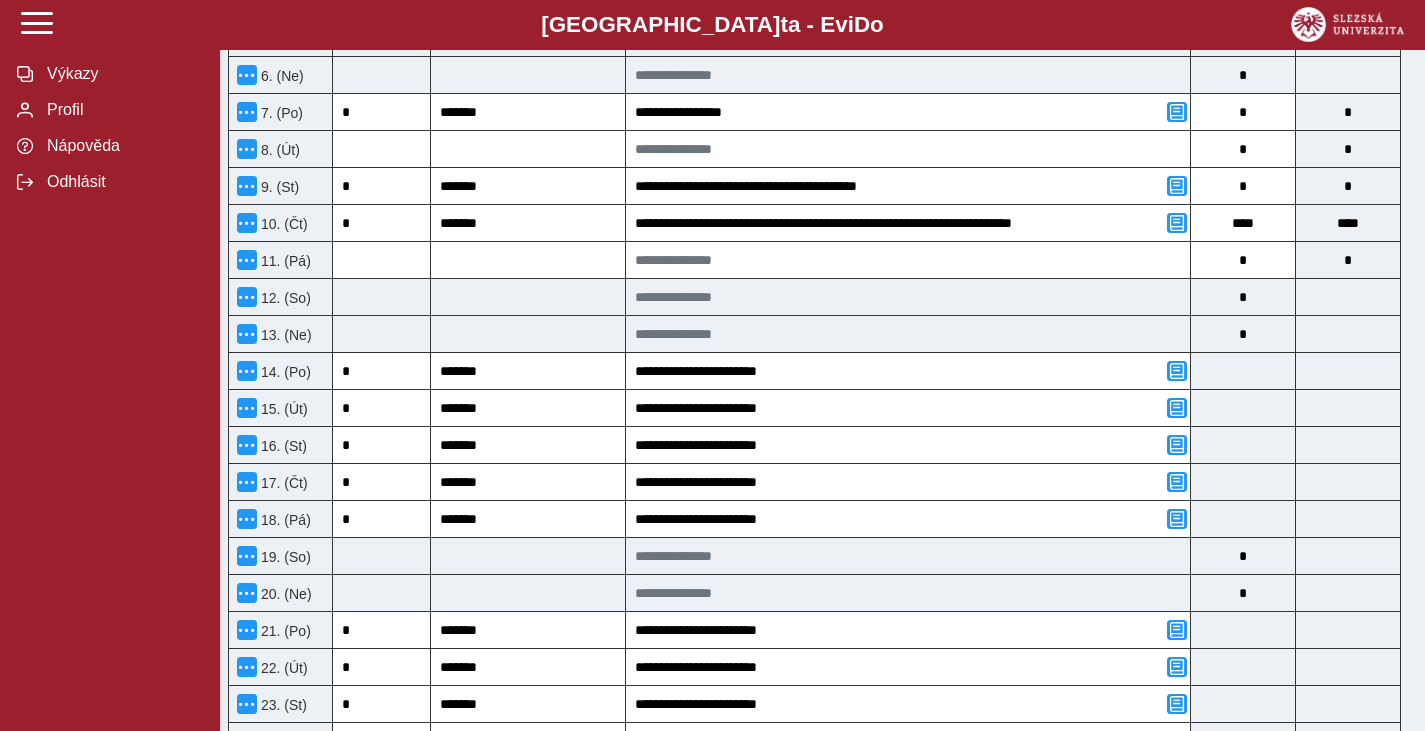scroll, scrollTop: 866, scrollLeft: 0, axis: vertical 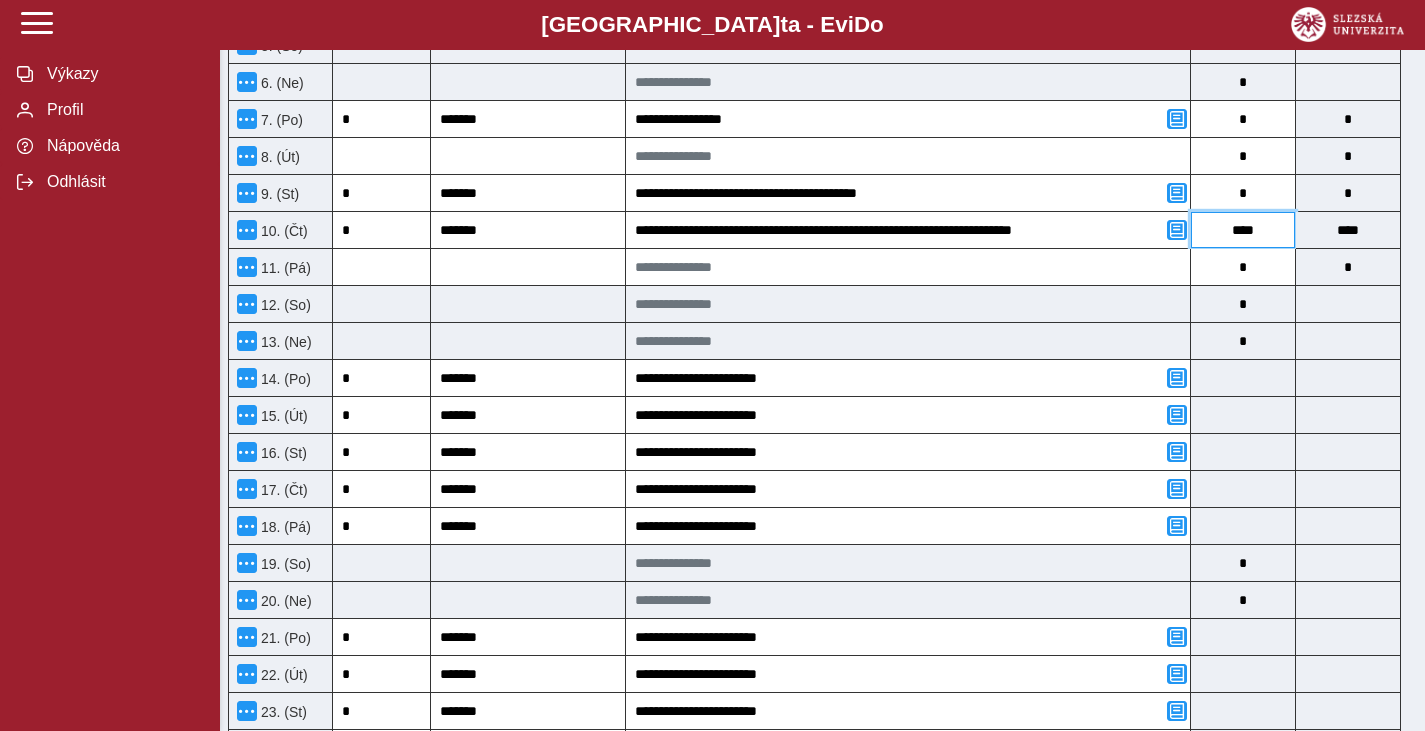 click on "****" at bounding box center [1243, 230] 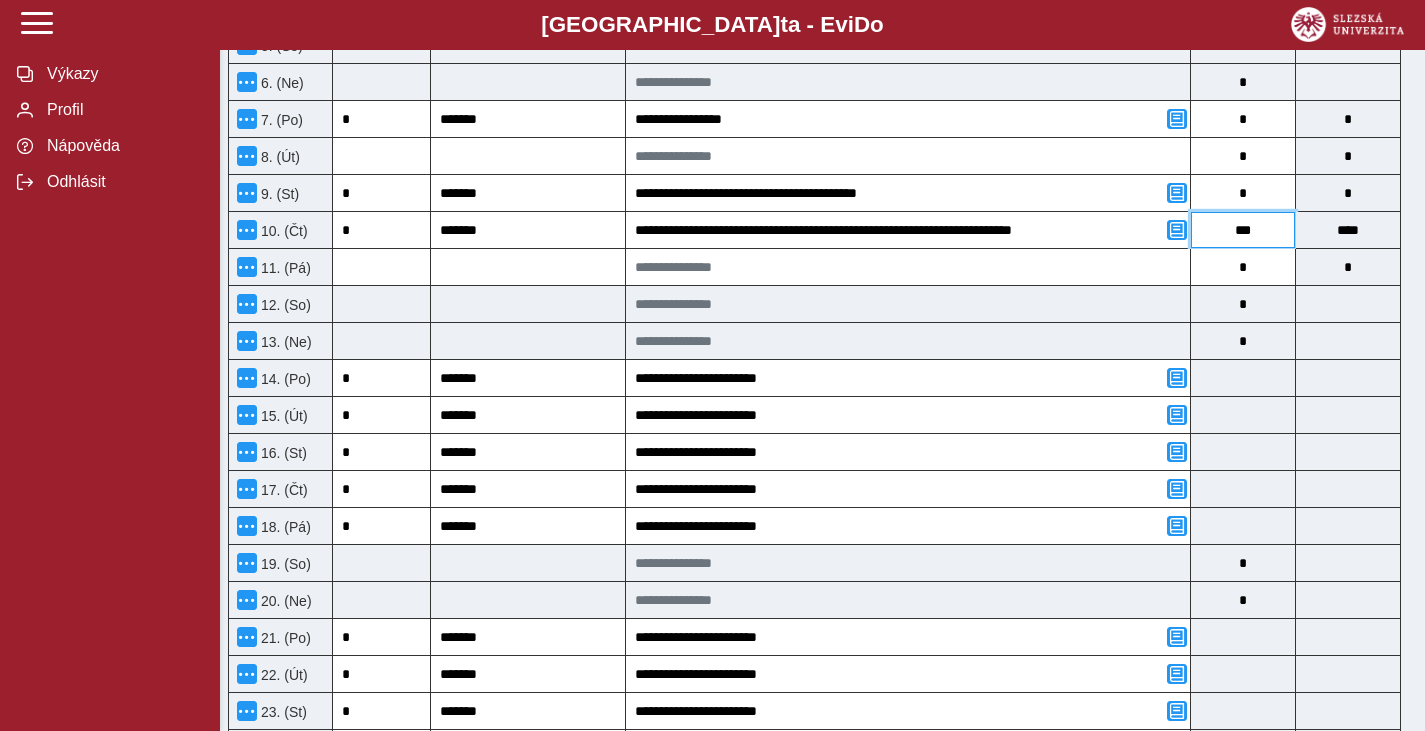 type on "****" 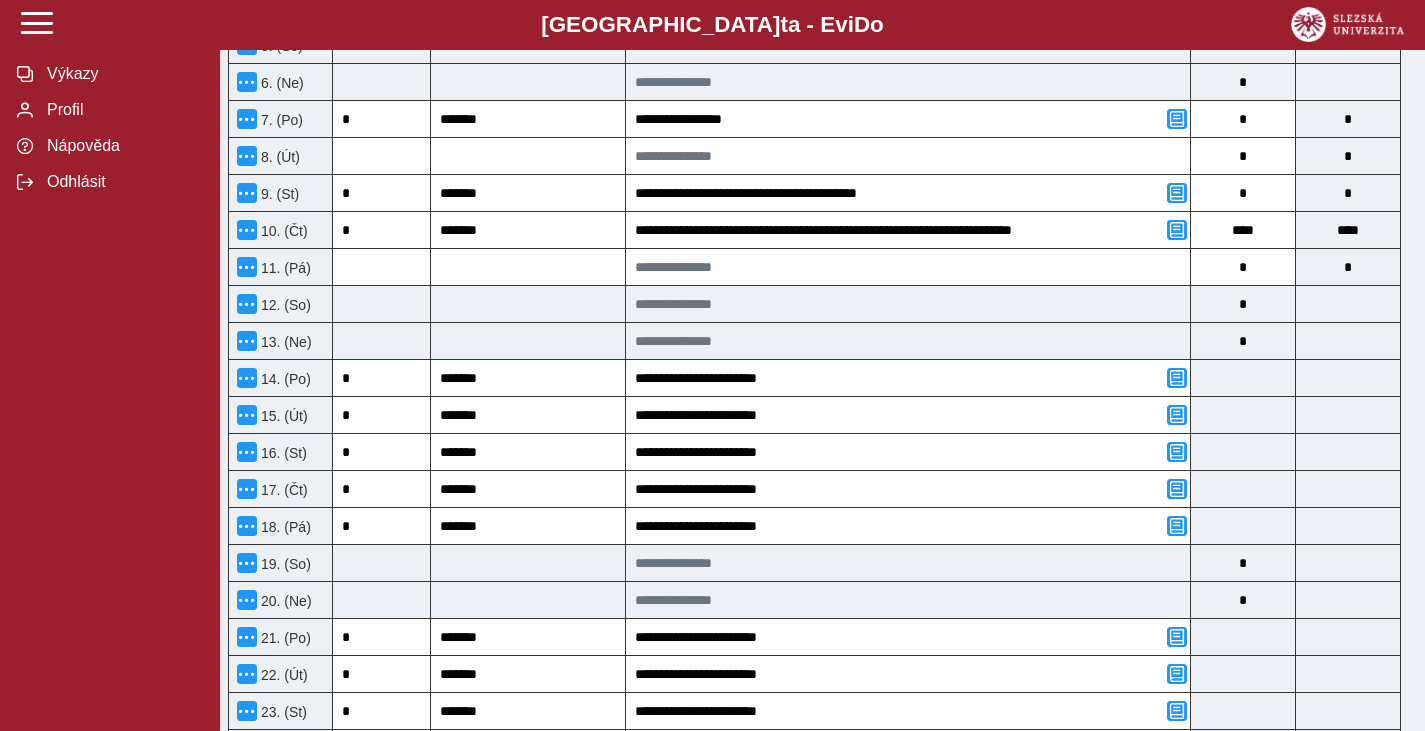 click on "Pro optimální fungování aplikace si prosím nastavte menší zvětšení stránky - použijte klávesovou zkratku Ctrl - (Ctrl a mínus). Děkujeme.  Zpět  Pracovní výkaz (stav: nepodepsán)  Uložit Storno Chyba 1 Možnosti   Název projektu Název příjemce Registrační číslo  STARS EU - Strategic Alliance for Regional Transition   Slezská univerzita v [GEOGRAPHIC_DATA]  Jméno a příjmení  [PERSON_NAME] Ph.D.  Název pozice  SUO: task 2.6 leader; ALLIANCE: task 2.6 member  Výše úvazku pro projekt v režimu přímých výdajů  0,08  Kód položky rozpočtu    Celková výše úvazku u zaměstnavatele, u kterého je sjednána prokazovaná pozice  1  Typ pracovněprávního vztahu, k němuž se vztahuje tento výkaz  Pracovní smlouva    Celková výše úvazku u všech zaměstnavatelů zapojených do realizace projektu  1  Výkaz pro rok a měsíc  2025/7   Pro tuto smlouvu je vypnut automatický nápočet hodin. Zadejte prosím odpracované hodiny ručně.  Klíčová aktivita *" at bounding box center [822, 481] 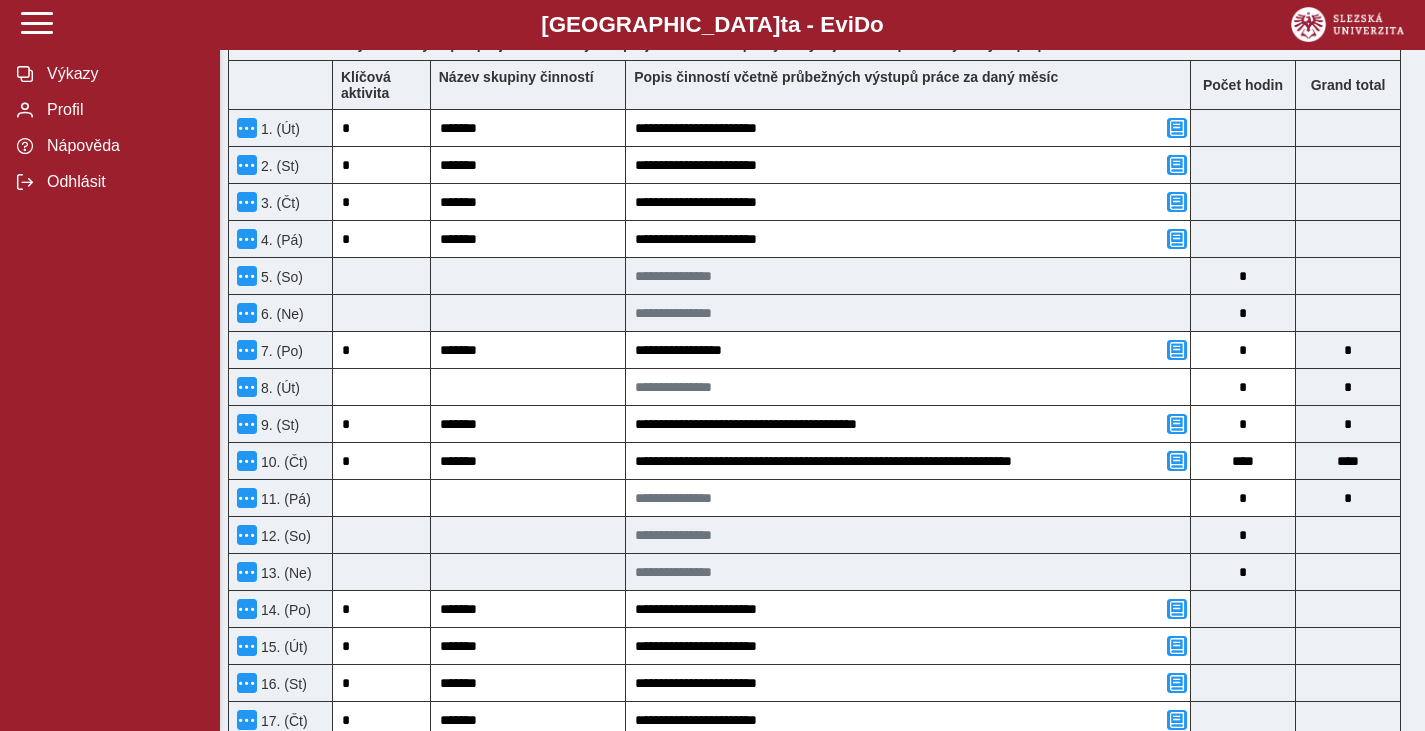 scroll, scrollTop: 627, scrollLeft: 0, axis: vertical 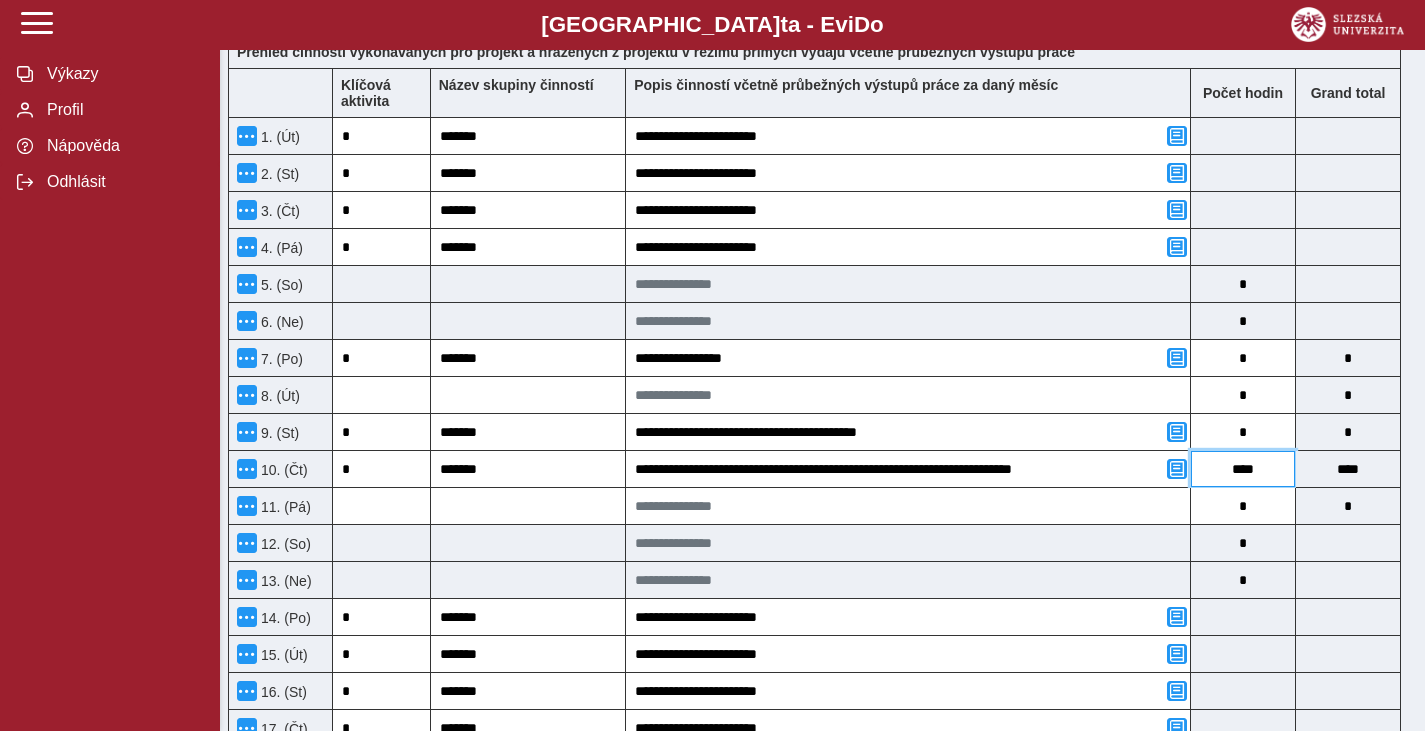 click on "****" at bounding box center [1243, 469] 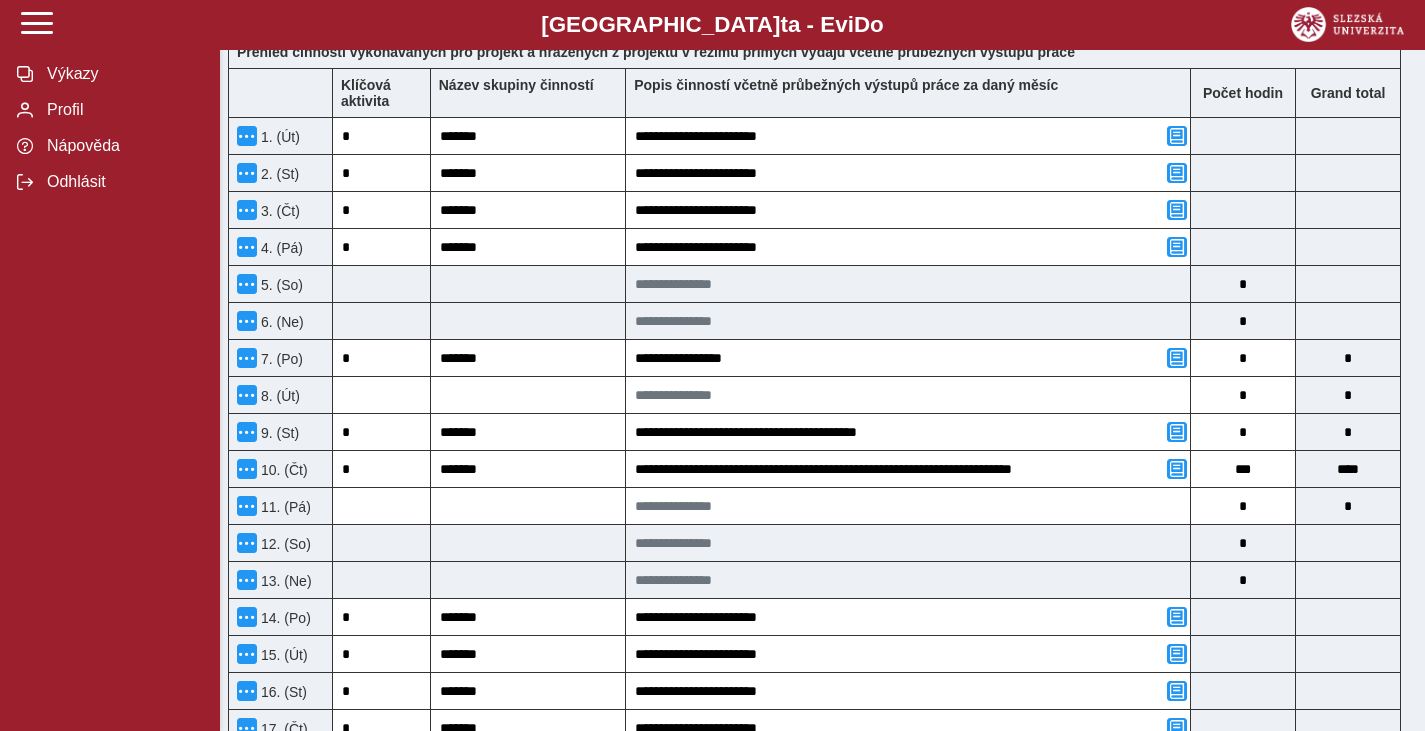 click on "**********" at bounding box center (814, 650) 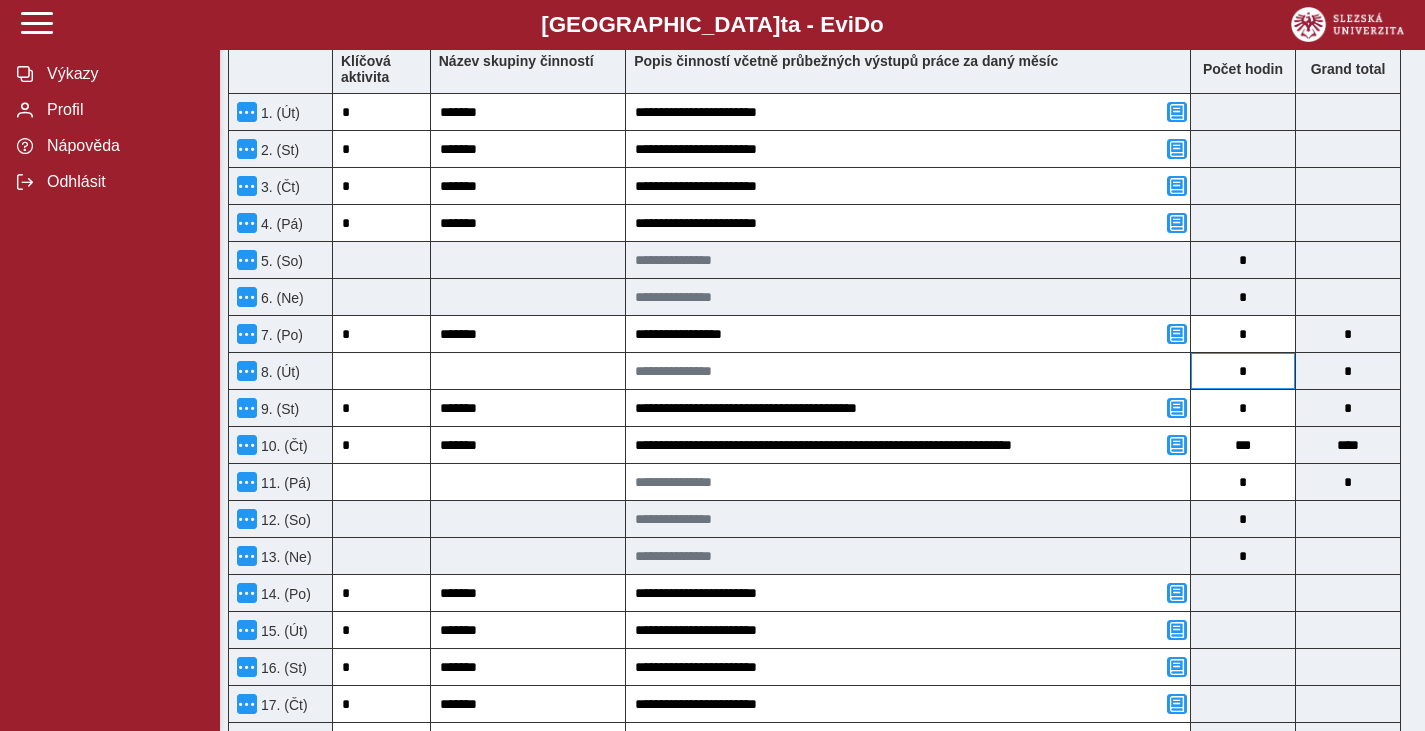 scroll, scrollTop: 650, scrollLeft: 0, axis: vertical 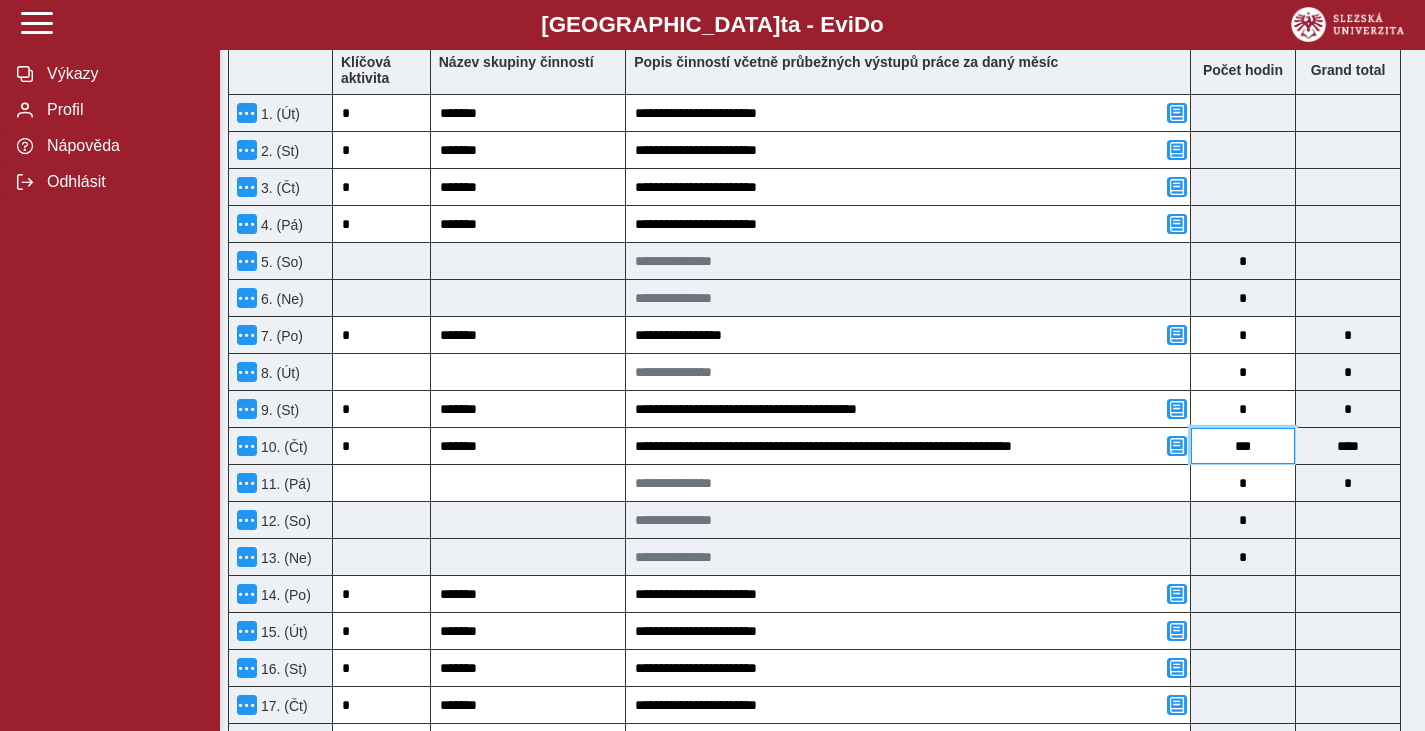 click on "***" at bounding box center [1243, 446] 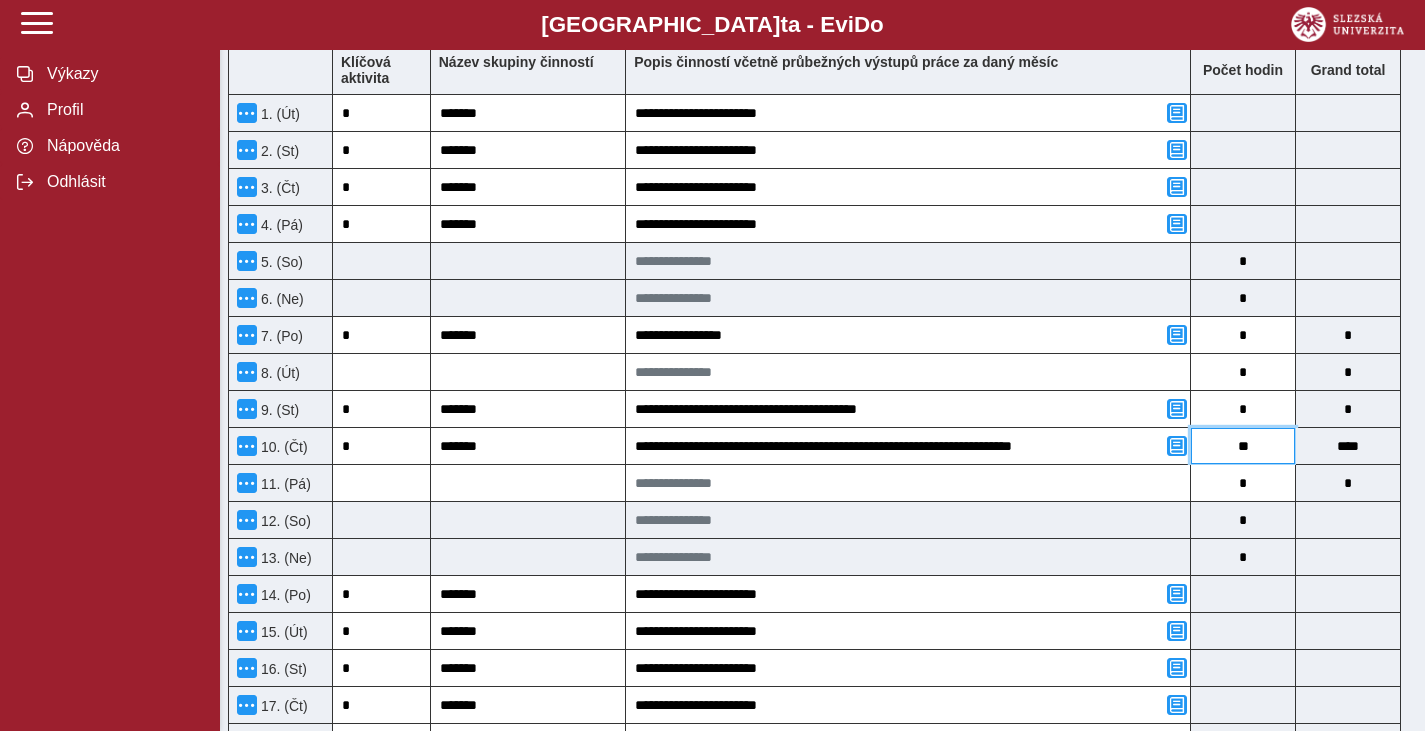 type on "***" 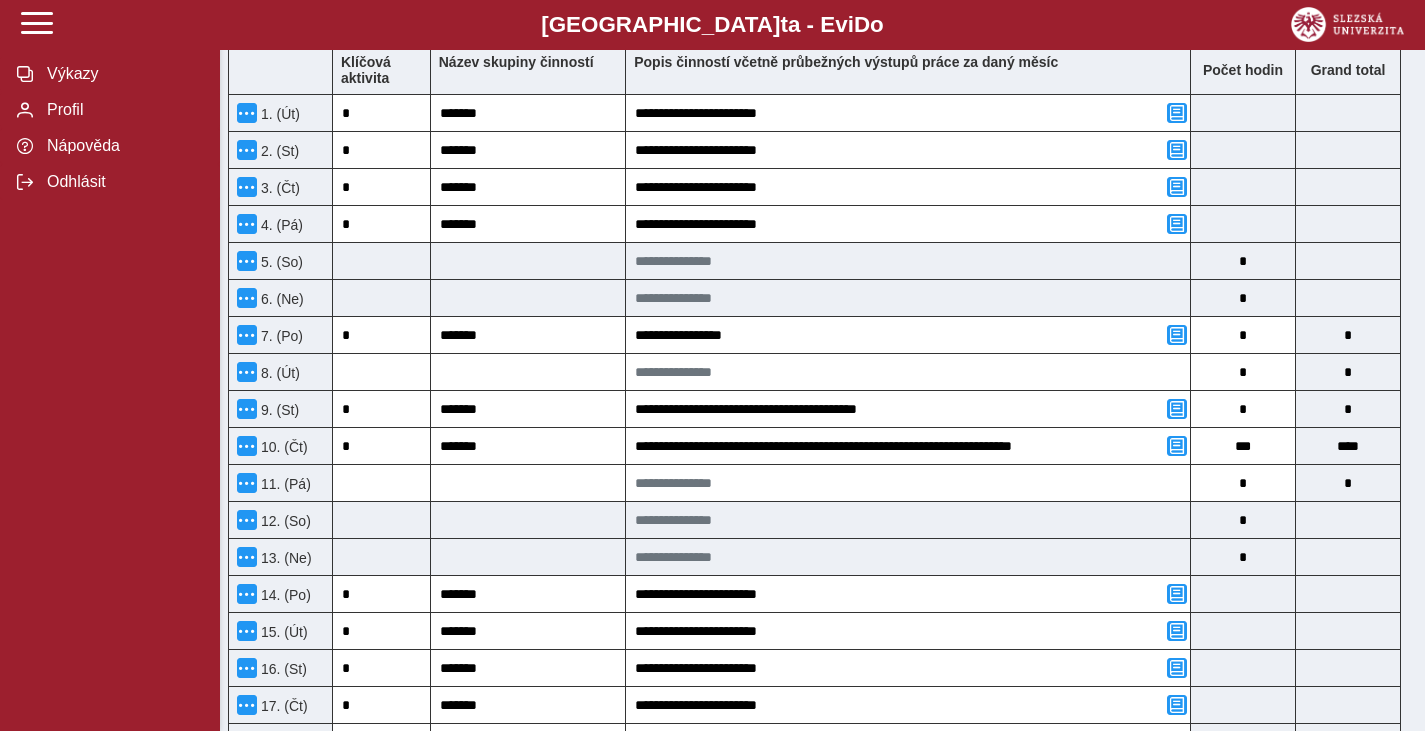 click on "**********" at bounding box center (814, 627) 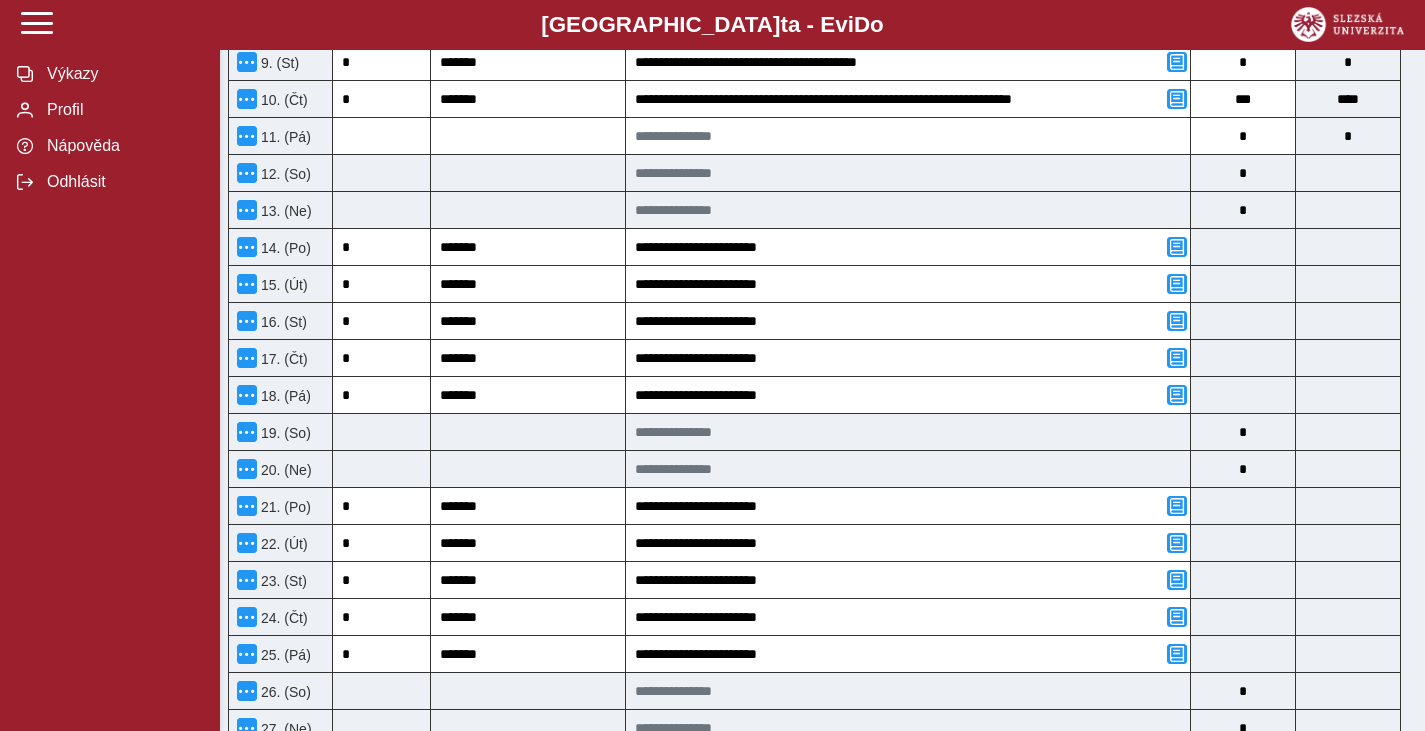 scroll, scrollTop: 992, scrollLeft: 0, axis: vertical 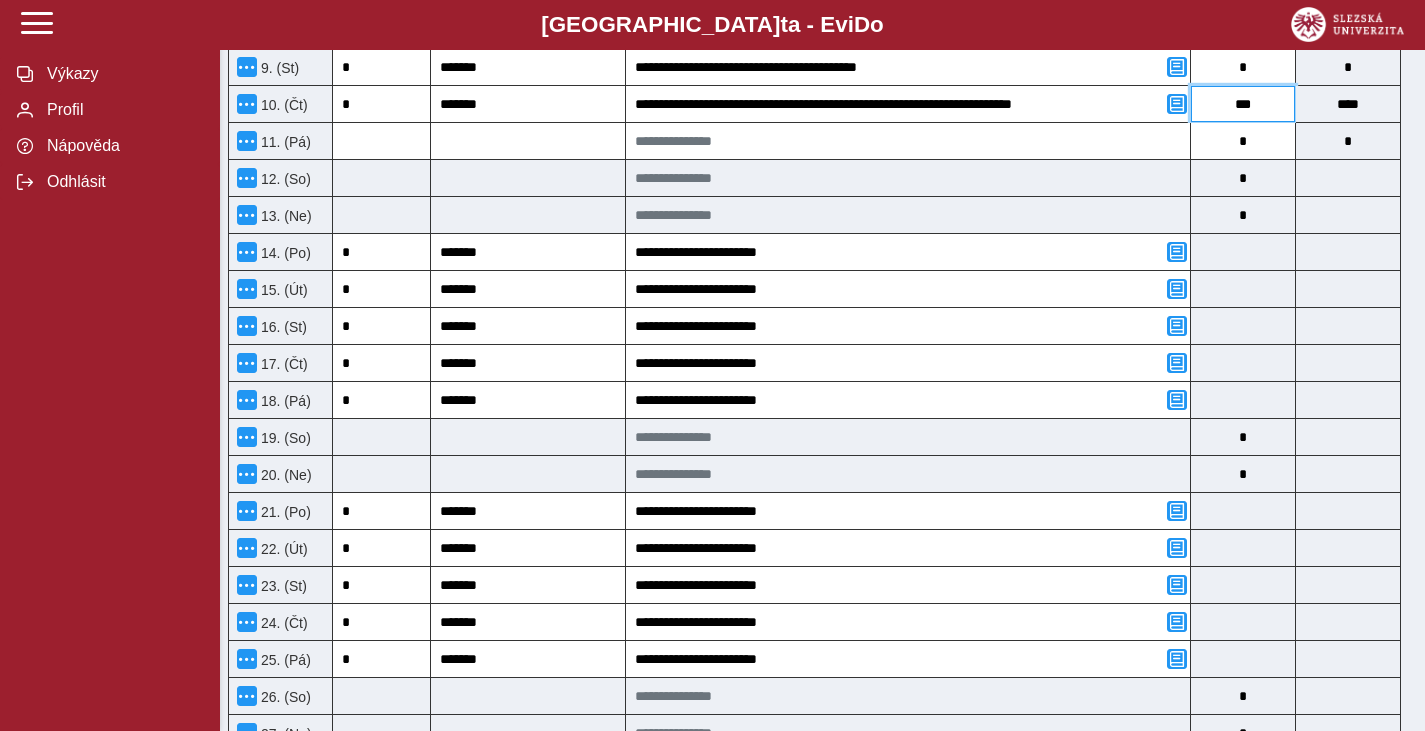 click on "***" at bounding box center (1243, 104) 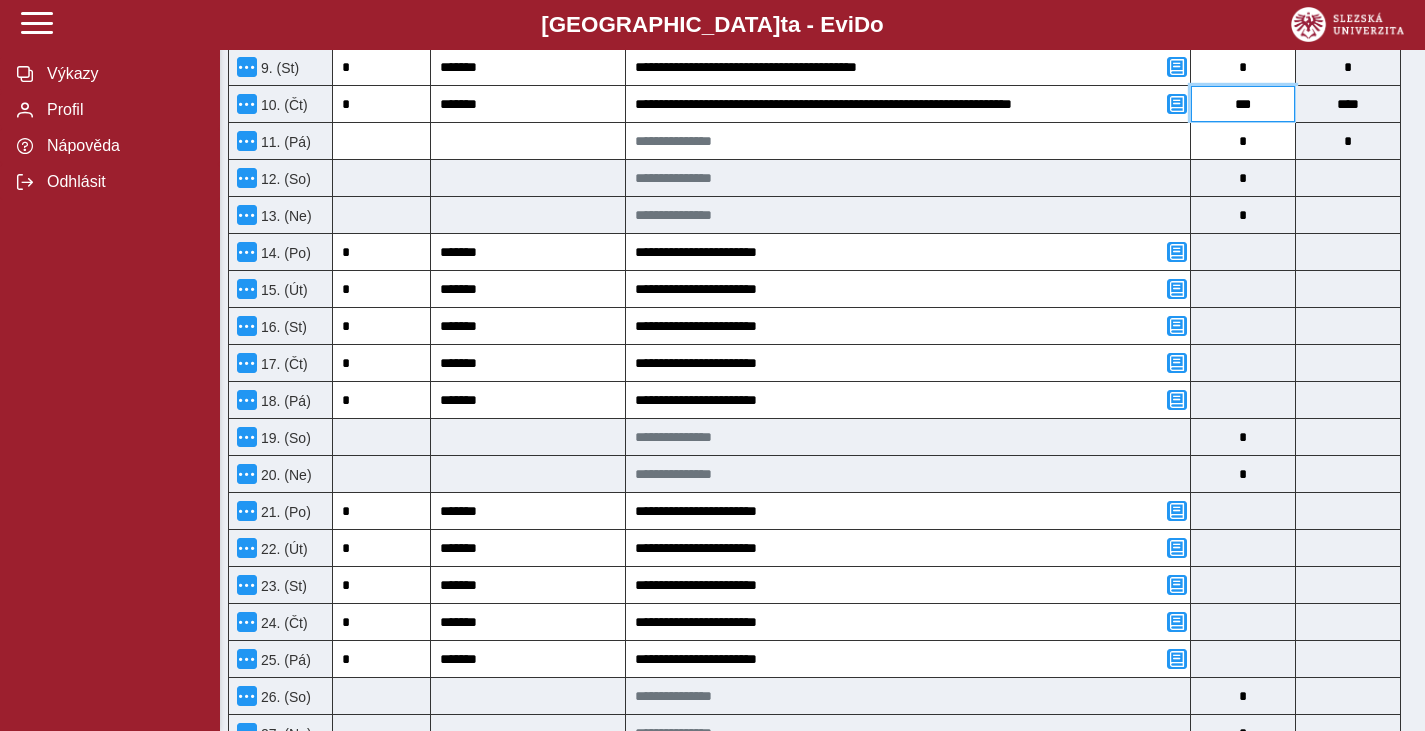 type on "****" 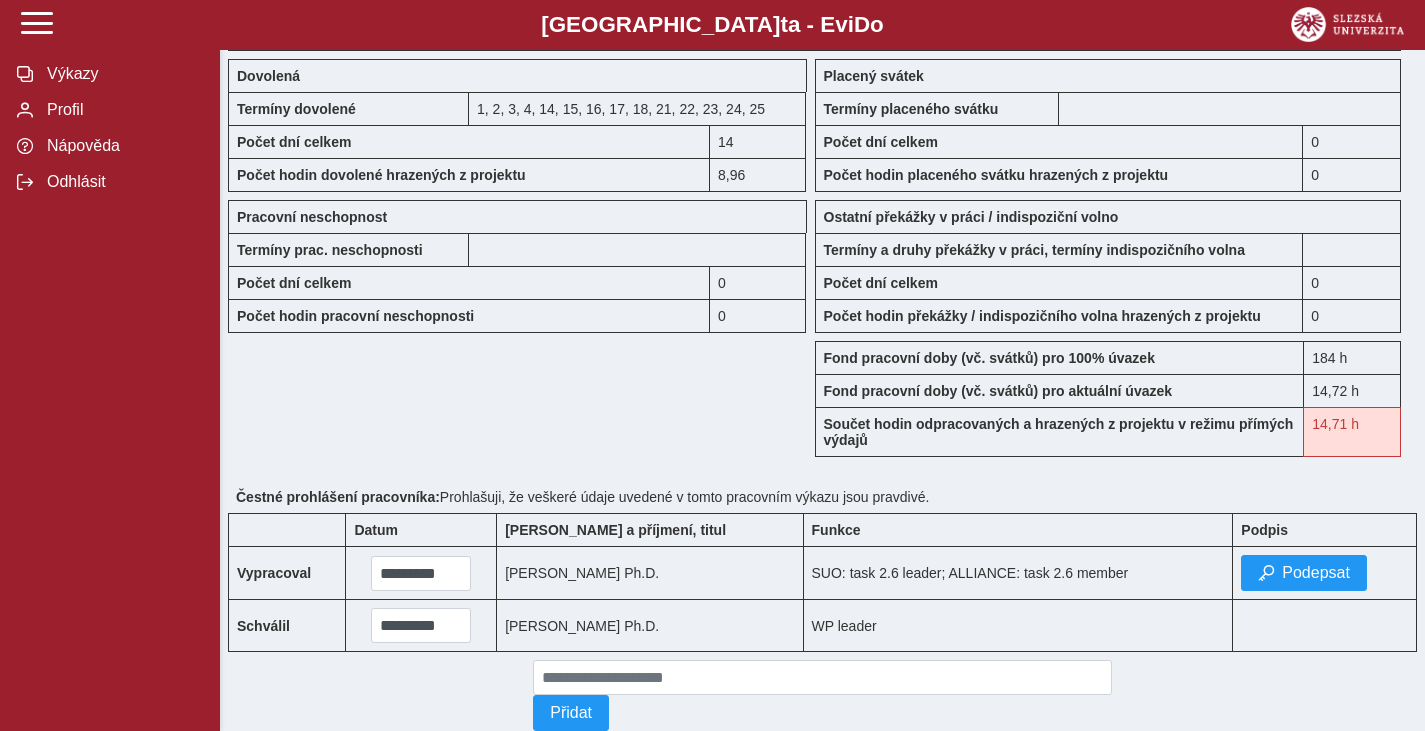 scroll, scrollTop: 1922, scrollLeft: 0, axis: vertical 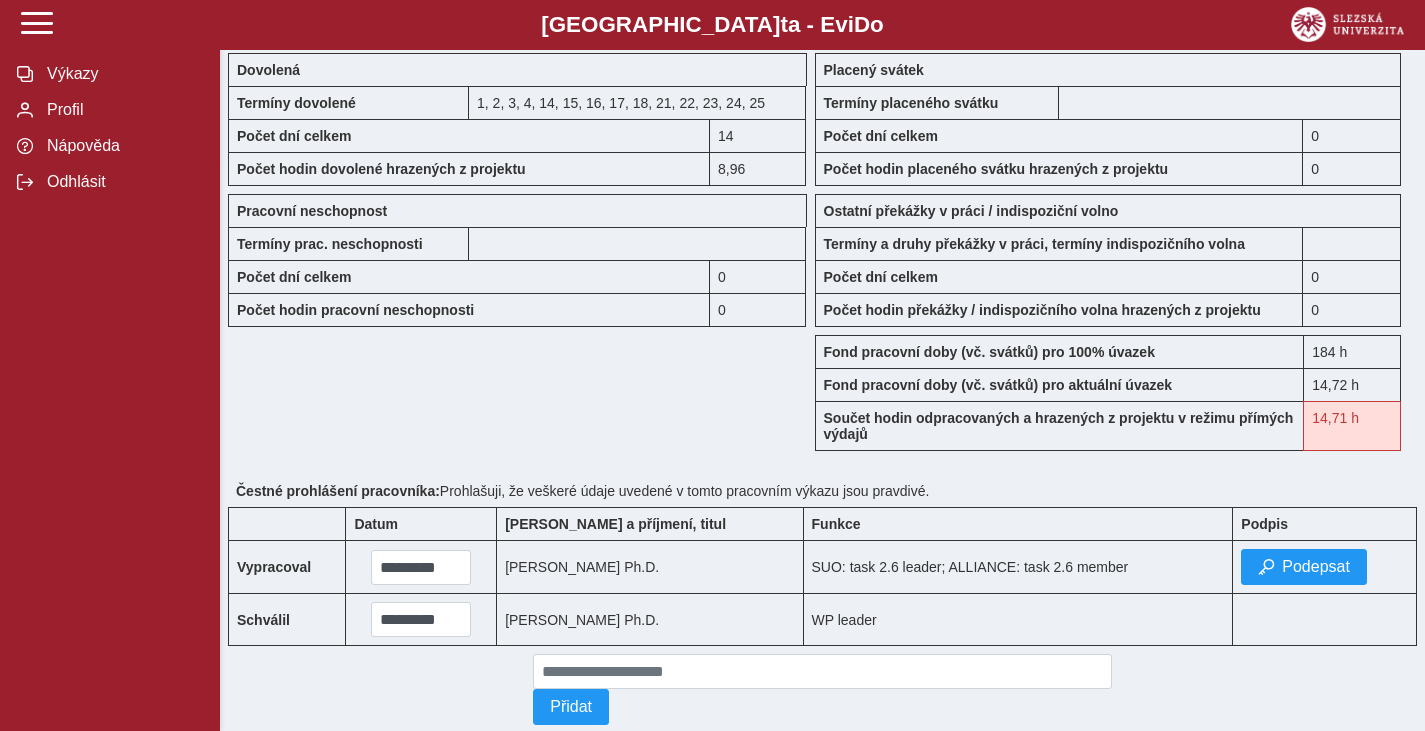 click on "Pro optimální fungování aplikace si prosím nastavte menší zvětšení stránky - použijte klávesovou zkratku Ctrl - (Ctrl a mínus). Děkujeme.  Zpět  Pracovní výkaz (stav: nepodepsán)  Uložit Storno Chyba 1 Možnosti   Název projektu Název příjemce Registrační číslo  STARS EU - Strategic Alliance for Regional Transition   Slezská univerzita v [GEOGRAPHIC_DATA]  Jméno a příjmení  [PERSON_NAME] Ph.D.  Název pozice  SUO: task 2.6 leader; ALLIANCE: task 2.6 member  Výše úvazku pro projekt v režimu přímých výdajů  0,08  Kód položky rozpočtu    Celková výše úvazku u zaměstnavatele, u kterého je sjednána prokazovaná pozice  1  Typ pracovněprávního vztahu, k němuž se vztahuje tento výkaz  Pracovní smlouva    Celková výše úvazku u všech zaměstnavatelů zapojených do realizace projektu  1  Výkaz pro rok a měsíc  2025/7   Pro tuto smlouvu je vypnut automatický nápočet hodin. Zadejte prosím odpracované hodiny ručně.  Klíčová aktivita *" at bounding box center [822, -575] 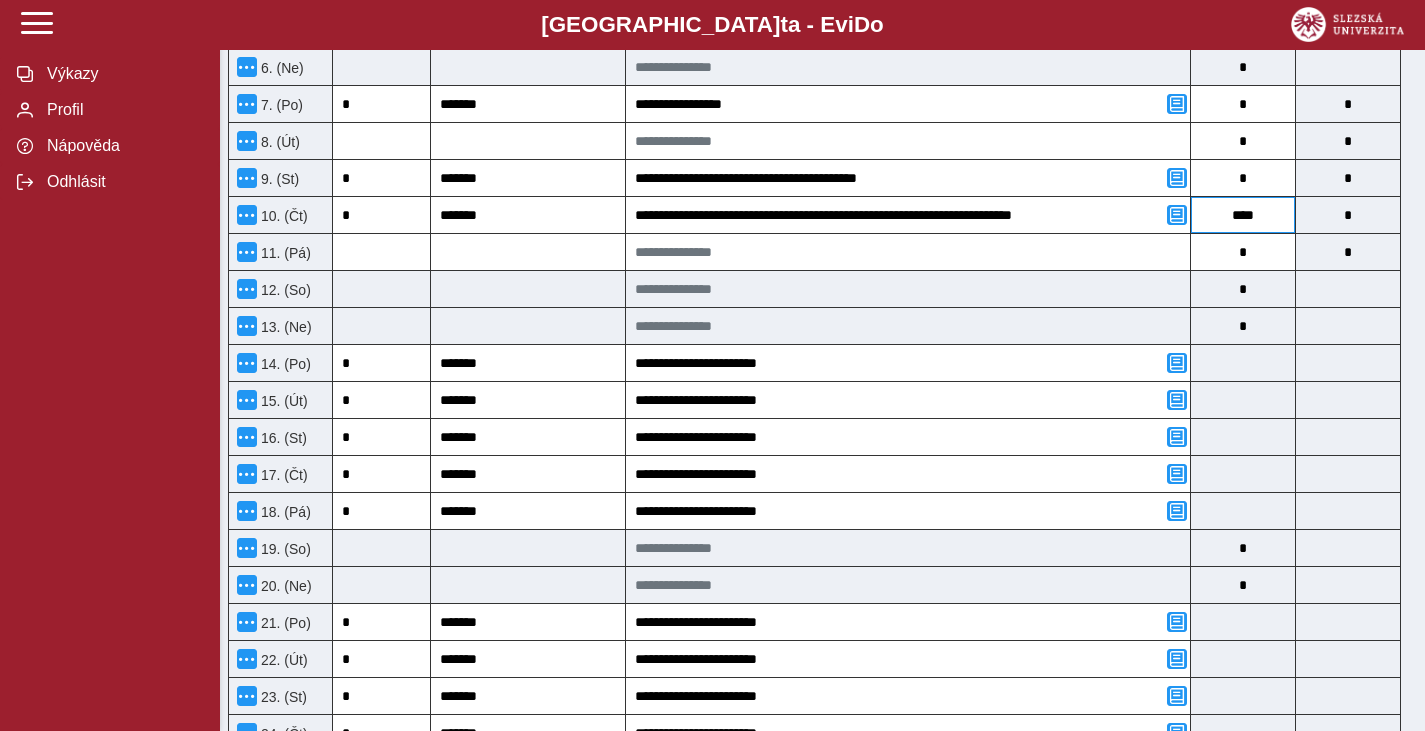 scroll, scrollTop: 875, scrollLeft: 0, axis: vertical 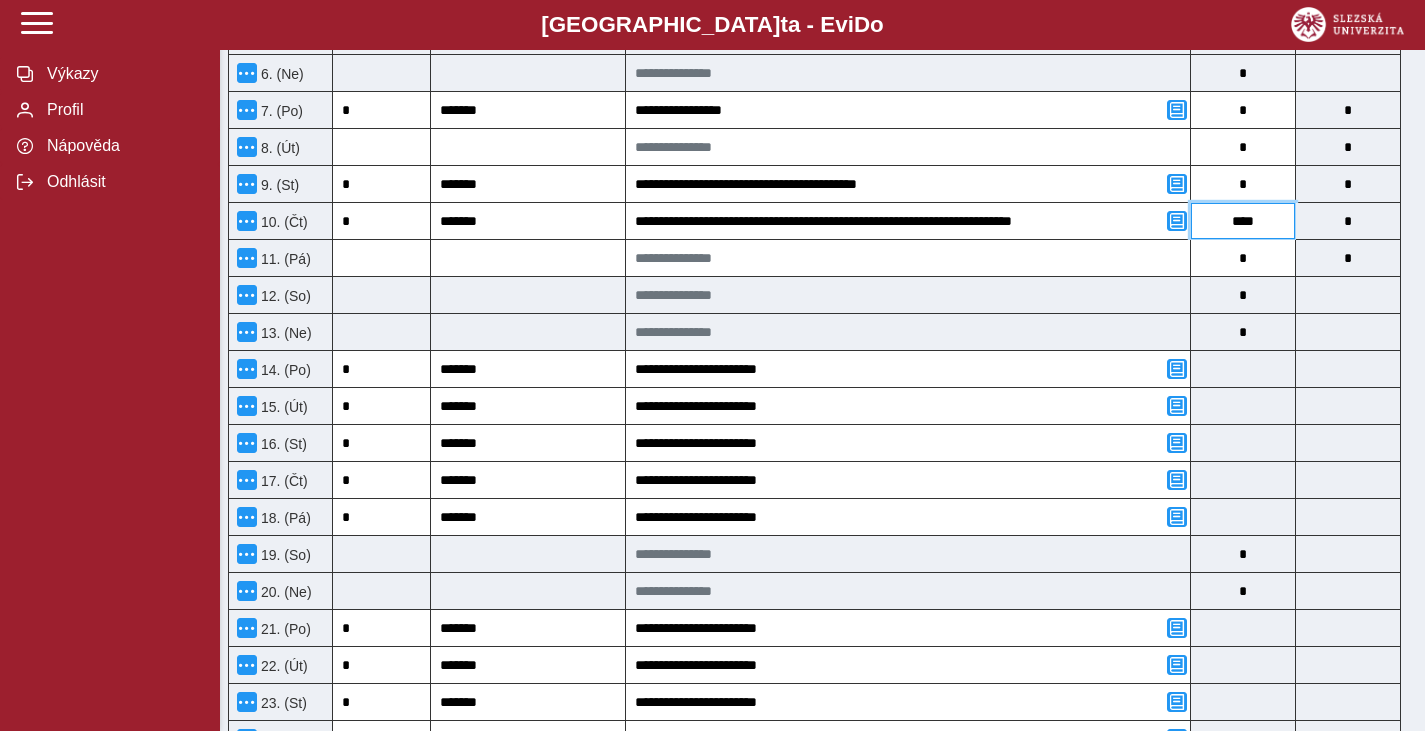 click on "****" at bounding box center [1243, 221] 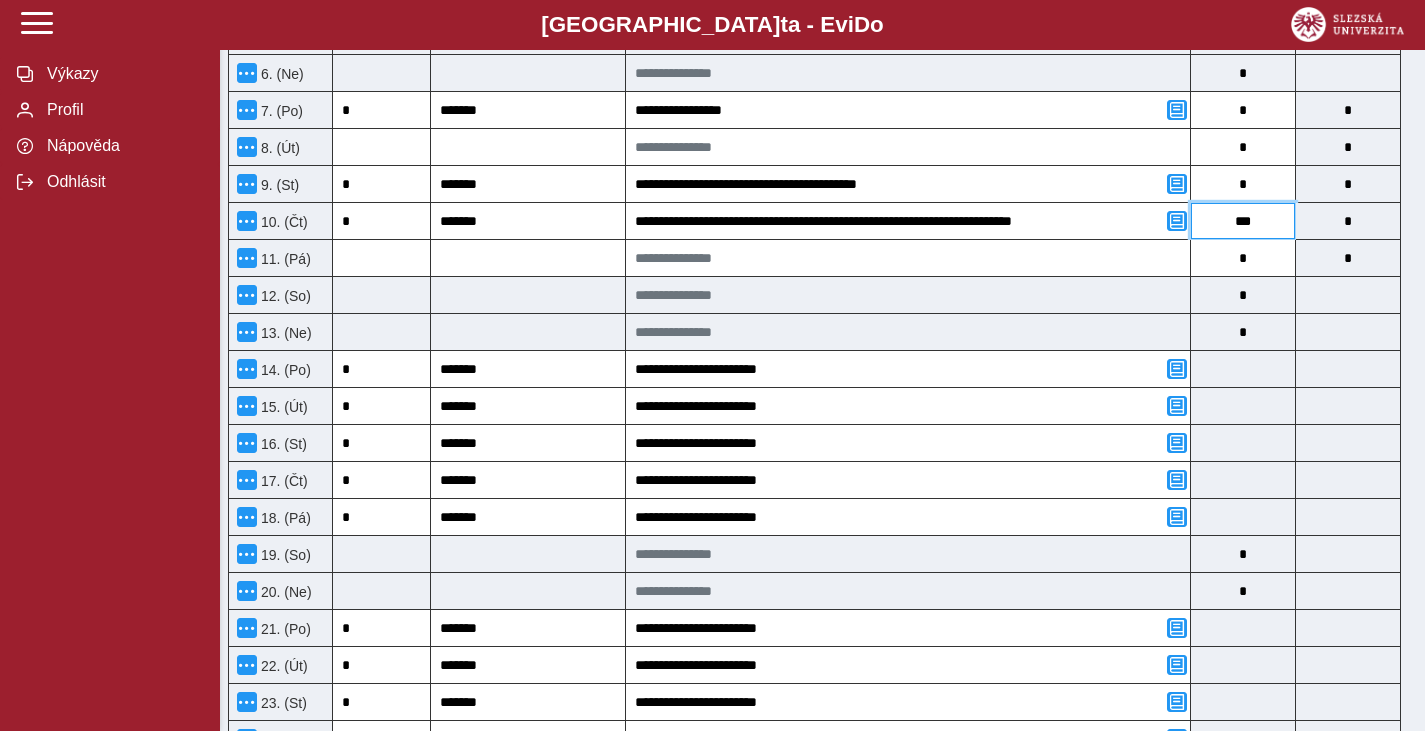 type on "****" 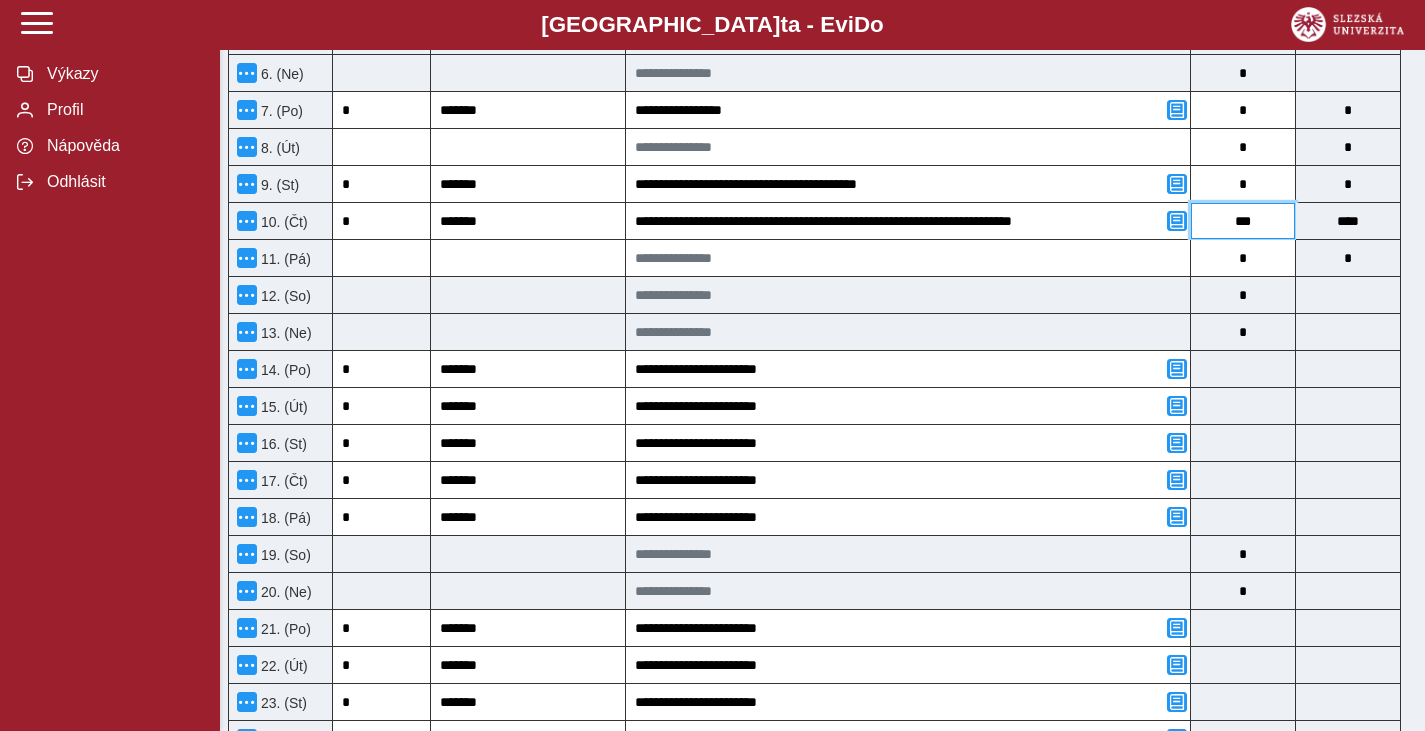 type on "****" 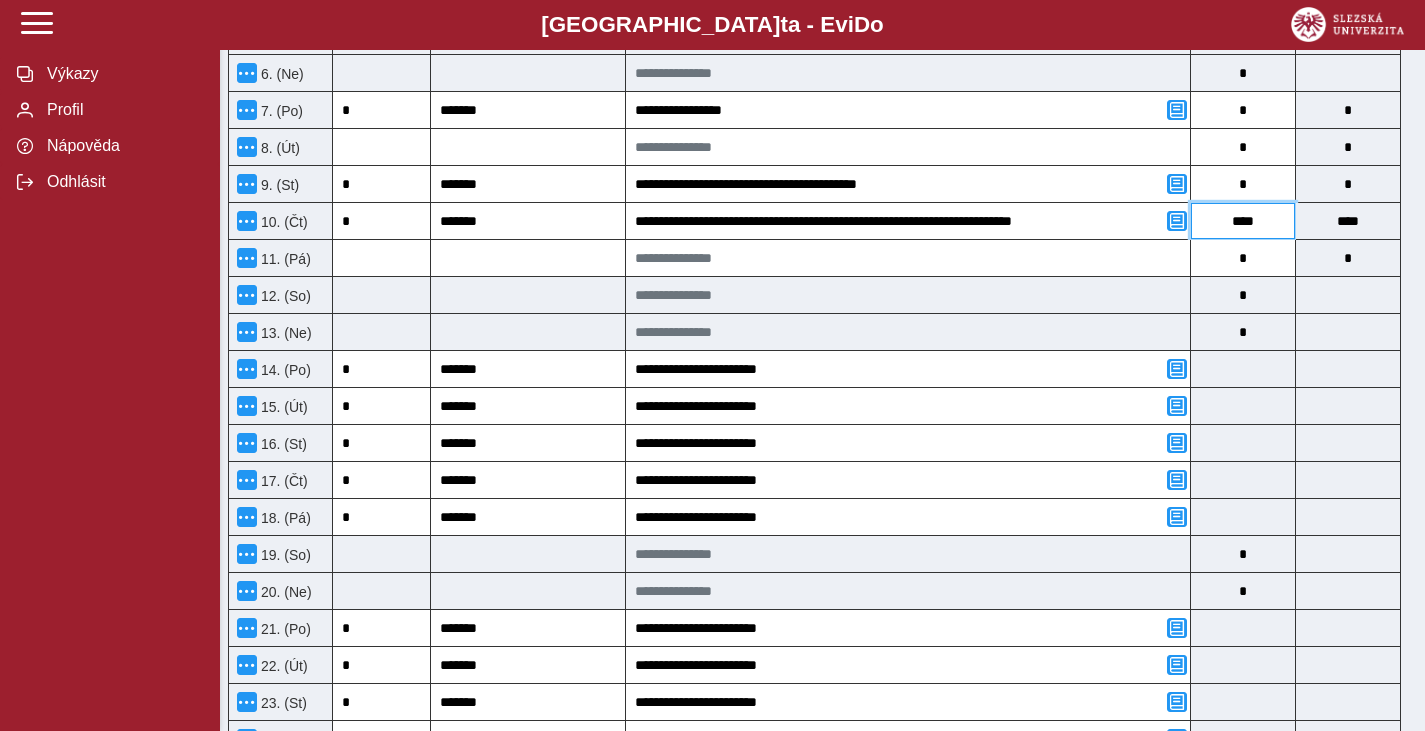 type on "****" 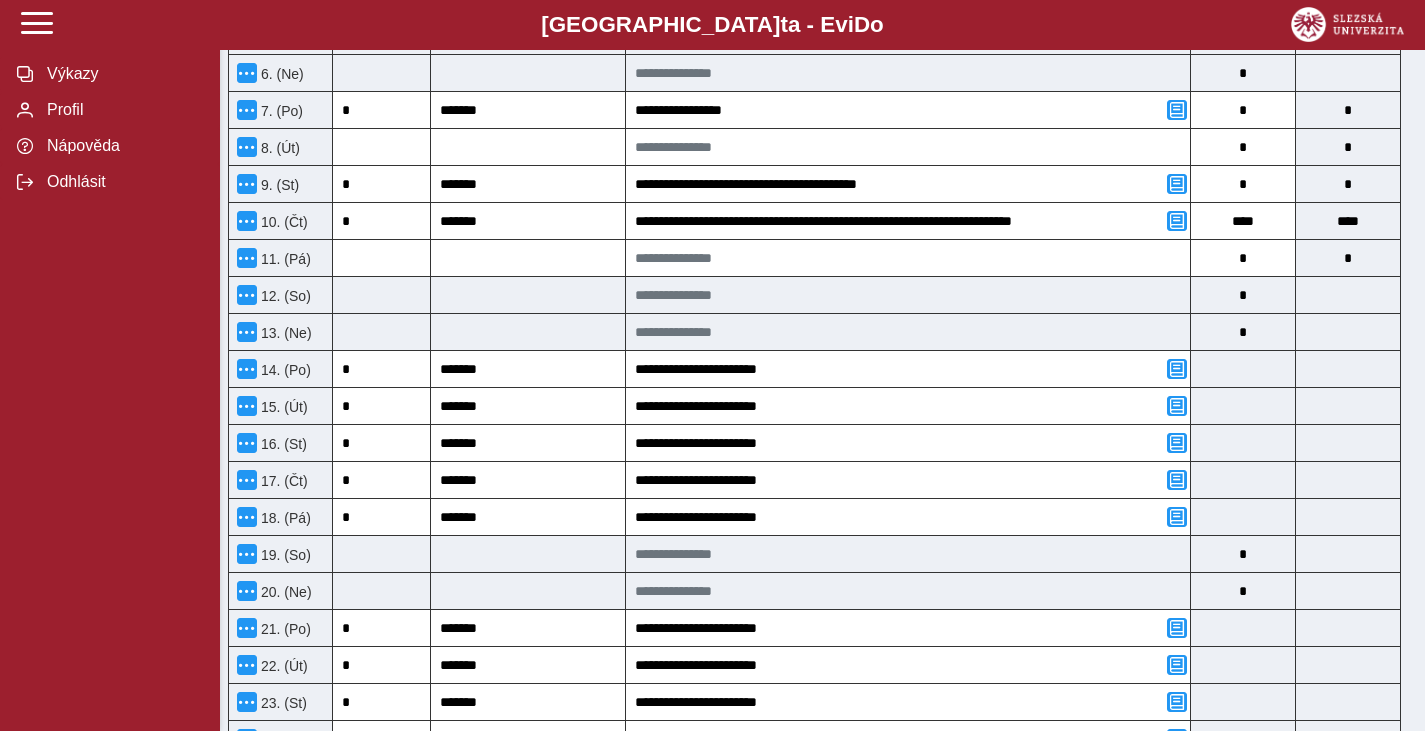 click on "Zpět  Pracovní výkaz (stav: nepodepsán)  Uložit Storno Možnosti   Název projektu Název příjemce Registrační číslo  STARS EU - Strategic Alliance for Regional Transition   Slezská univerzita v [GEOGRAPHIC_DATA]  Jméno a příjmení  [PERSON_NAME] Ph.D.  Název pozice  SUO: task 2.6 leader; ALLIANCE: task 2.6 member  Výše úvazku pro projekt v režimu přímých výdajů  0,08  Kód položky rozpočtu    Celková výše úvazku u zaměstnavatele, u kterého je sjednána prokazovaná pozice  1  Typ pracovněprávního vztahu, k němuž se vztahuje tento výkaz  Pracovní smlouva    Celková výše úvazku u všech zaměstnavatelů zapojených do realizace projektu  1  Výkaz pro rok a měsíc  2025/7   Pro tuto smlouvu je vypnut automatický nápočet hodin. Zadejte prosím odpracované hodiny ručně.  Přehled činností vykonávaných pro projekt a hrazených z projektu v režimu přímých výdajů včetně průběžných výstupů práce Klíčová aktivita Počet hodin   *   *" at bounding box center (822, 545) 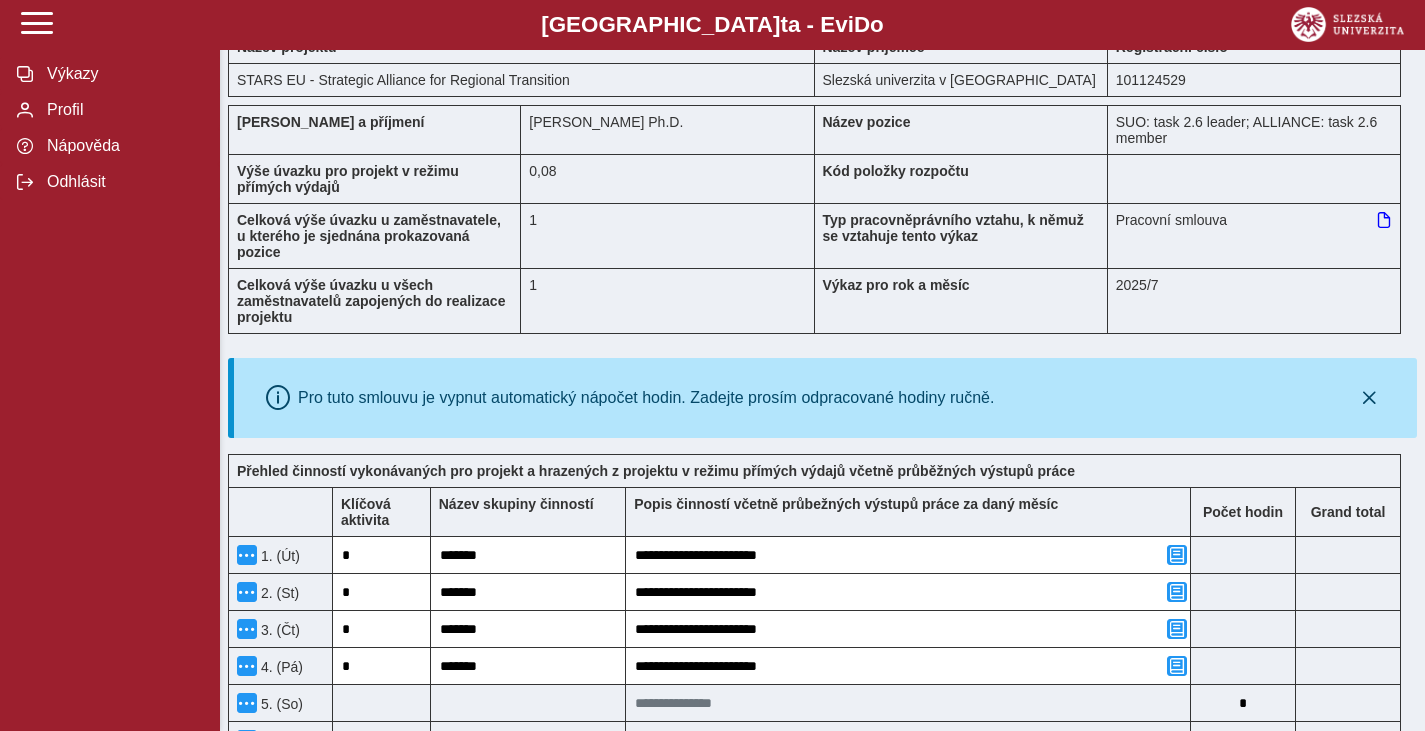 scroll, scrollTop: 0, scrollLeft: 0, axis: both 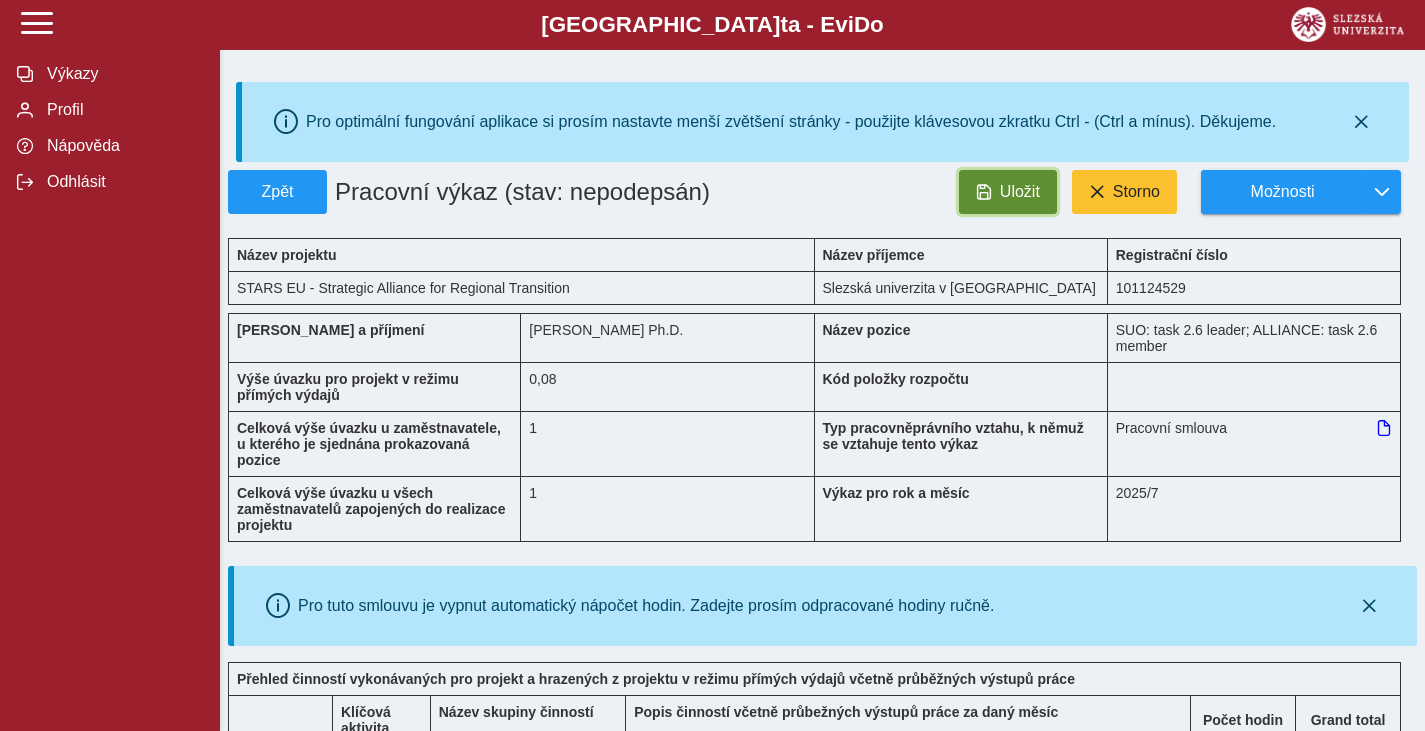 click on "Uložit" at bounding box center [1020, 192] 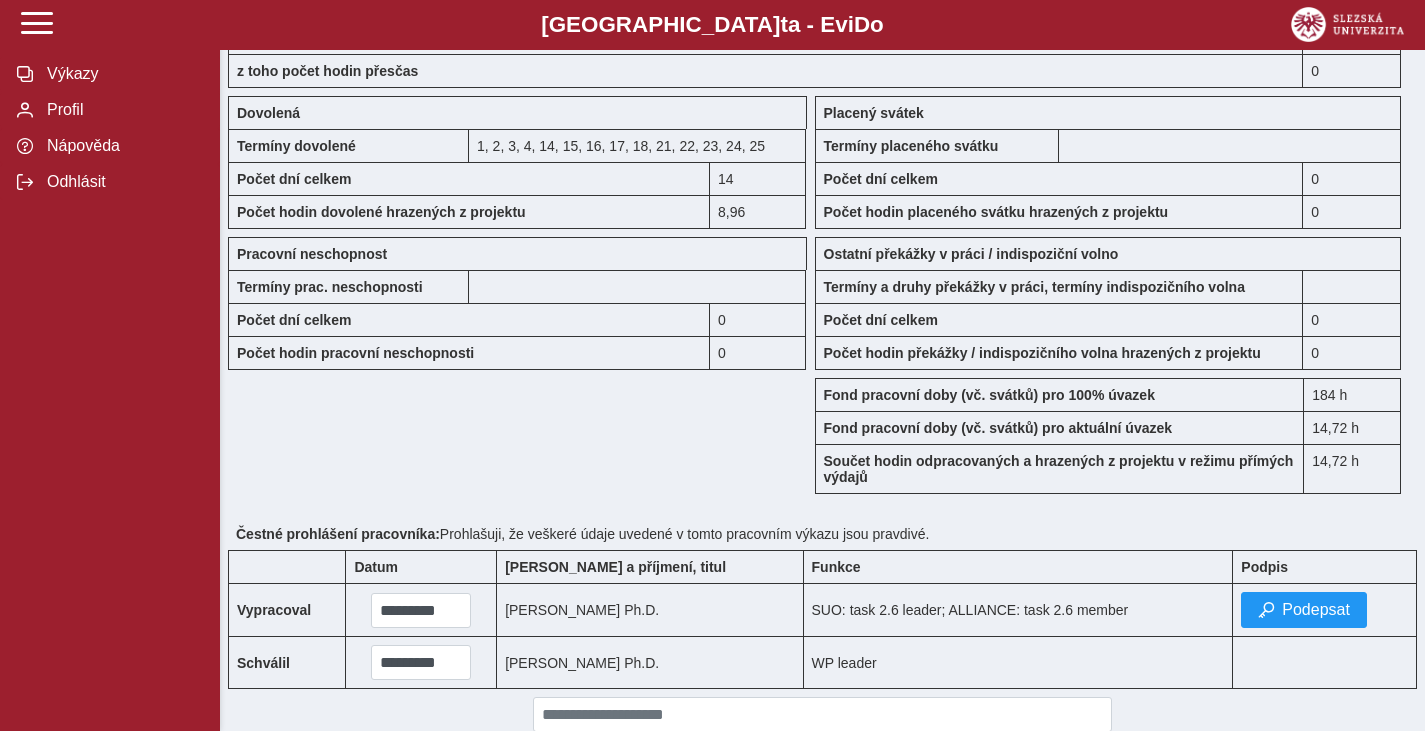 scroll, scrollTop: 1867, scrollLeft: 0, axis: vertical 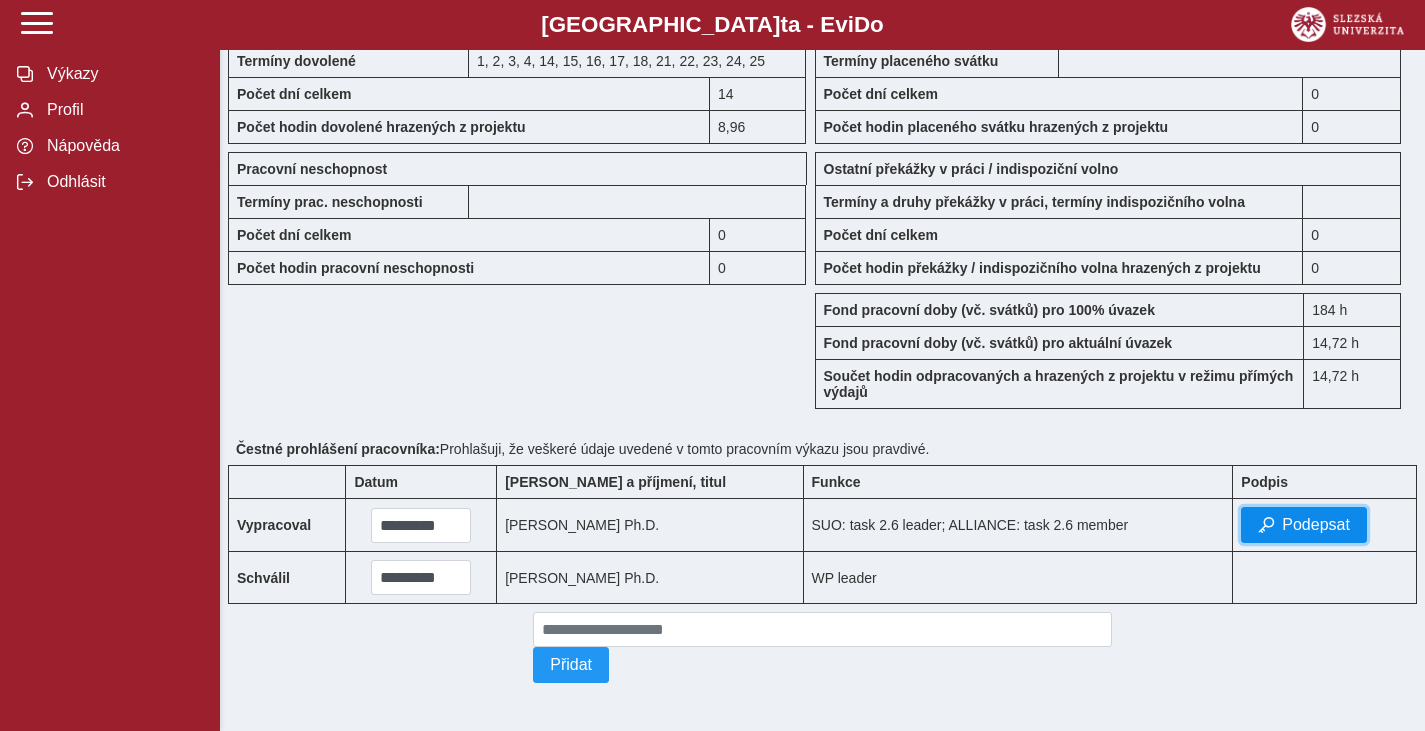 click on "Podepsat" at bounding box center (1316, 525) 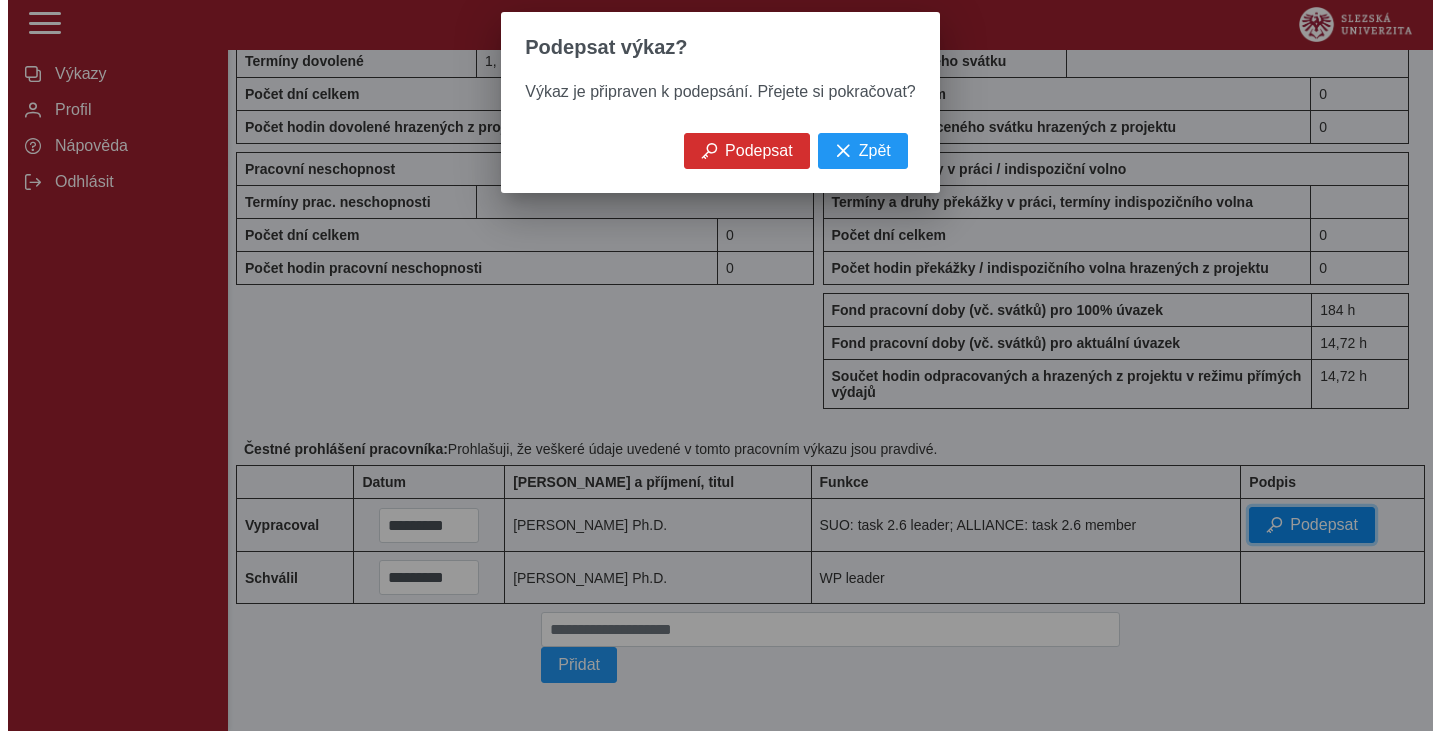 scroll, scrollTop: 1851, scrollLeft: 0, axis: vertical 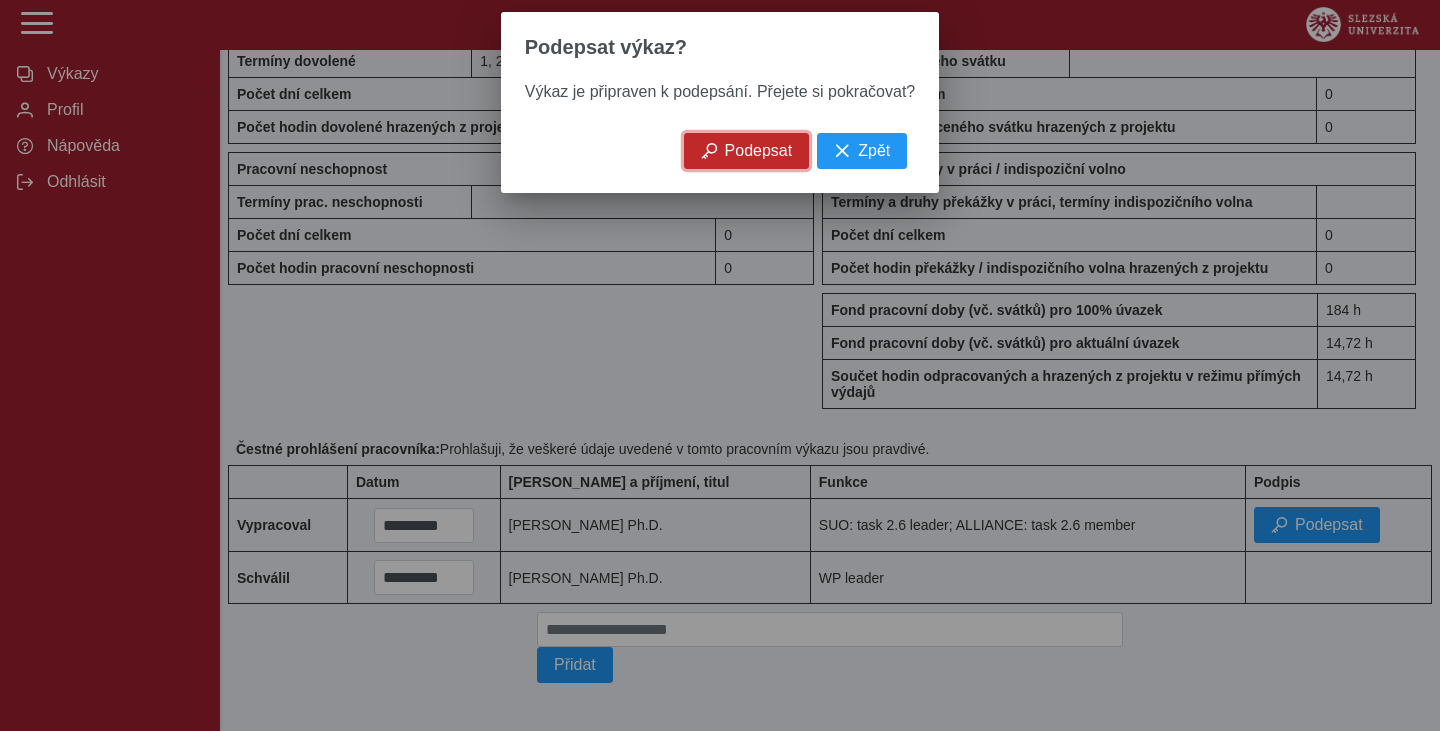 click on "Podepsat" at bounding box center (759, 151) 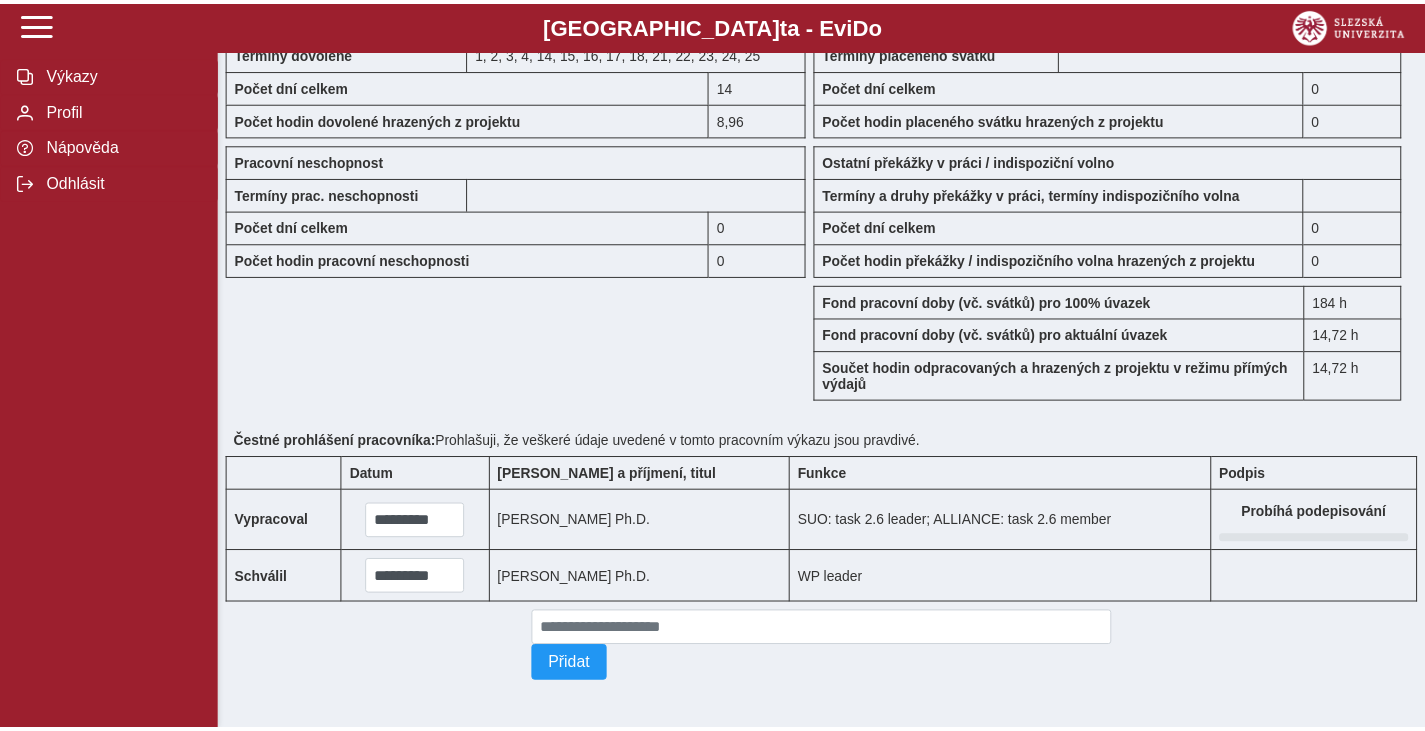 scroll, scrollTop: 1867, scrollLeft: 0, axis: vertical 